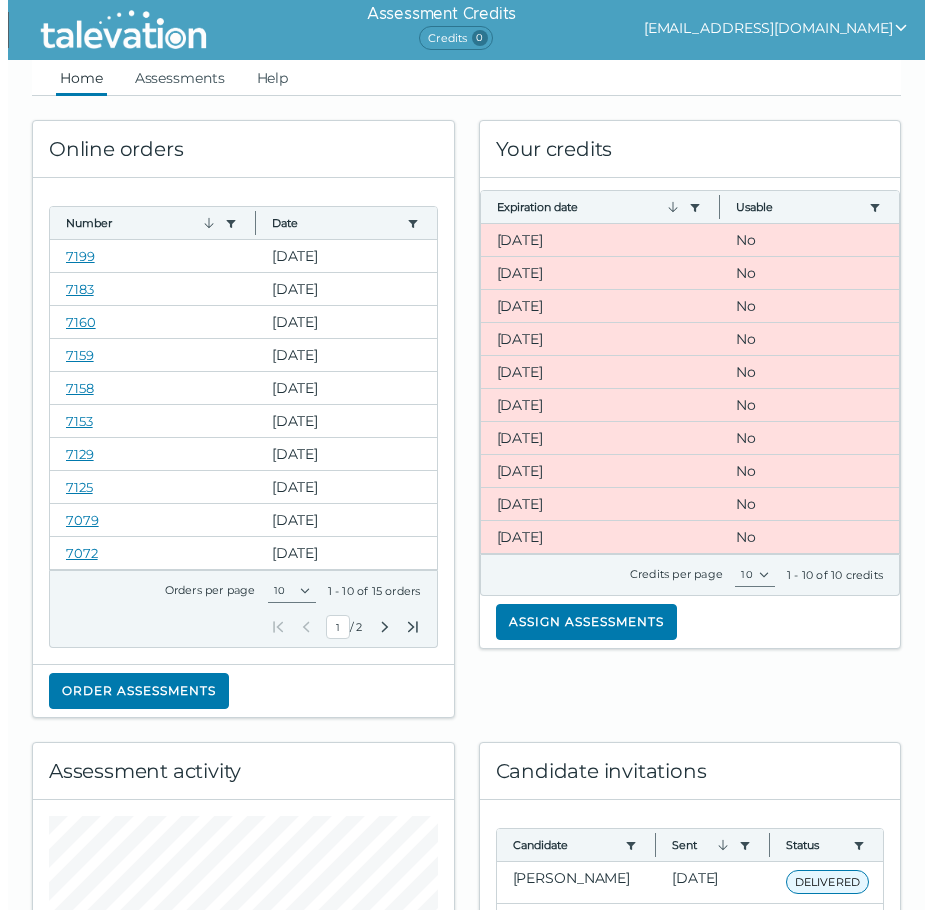 scroll, scrollTop: 0, scrollLeft: 0, axis: both 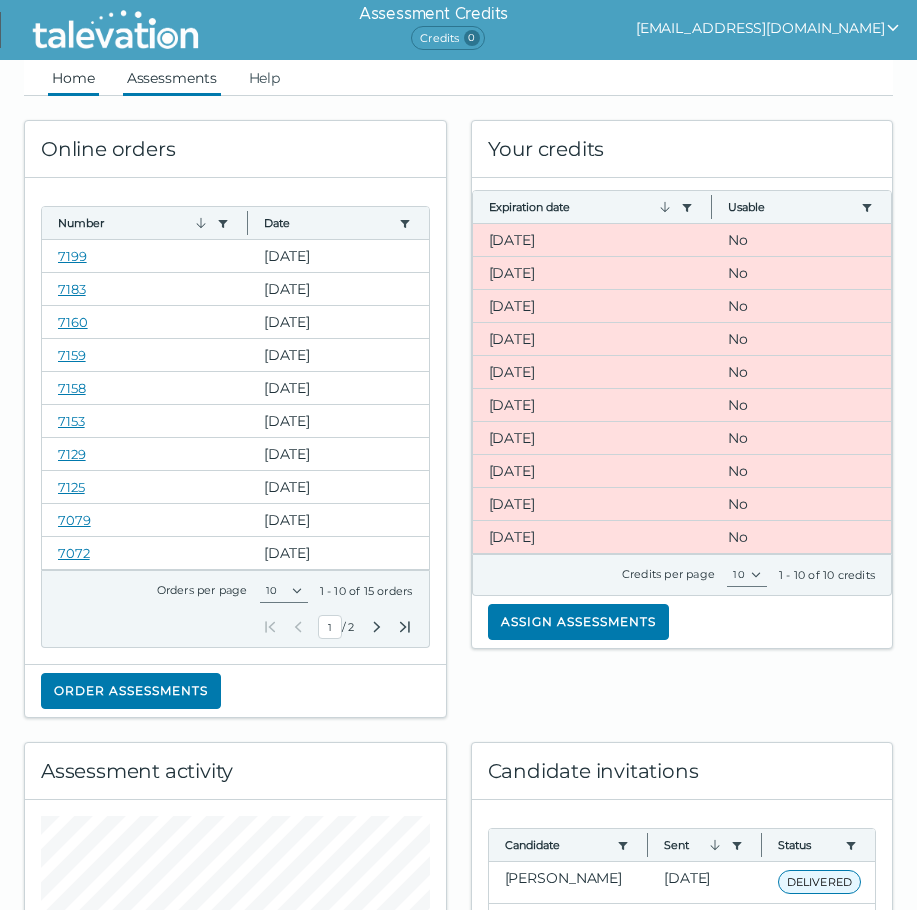 click on "Assessments" at bounding box center (172, 78) 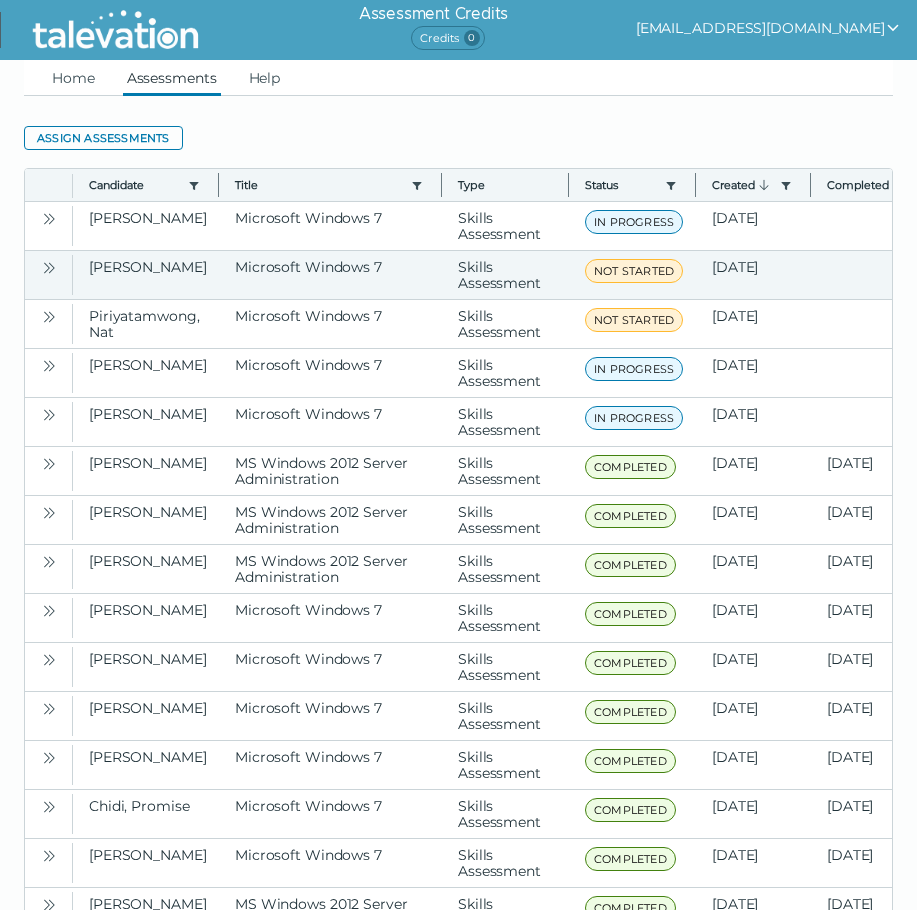 click 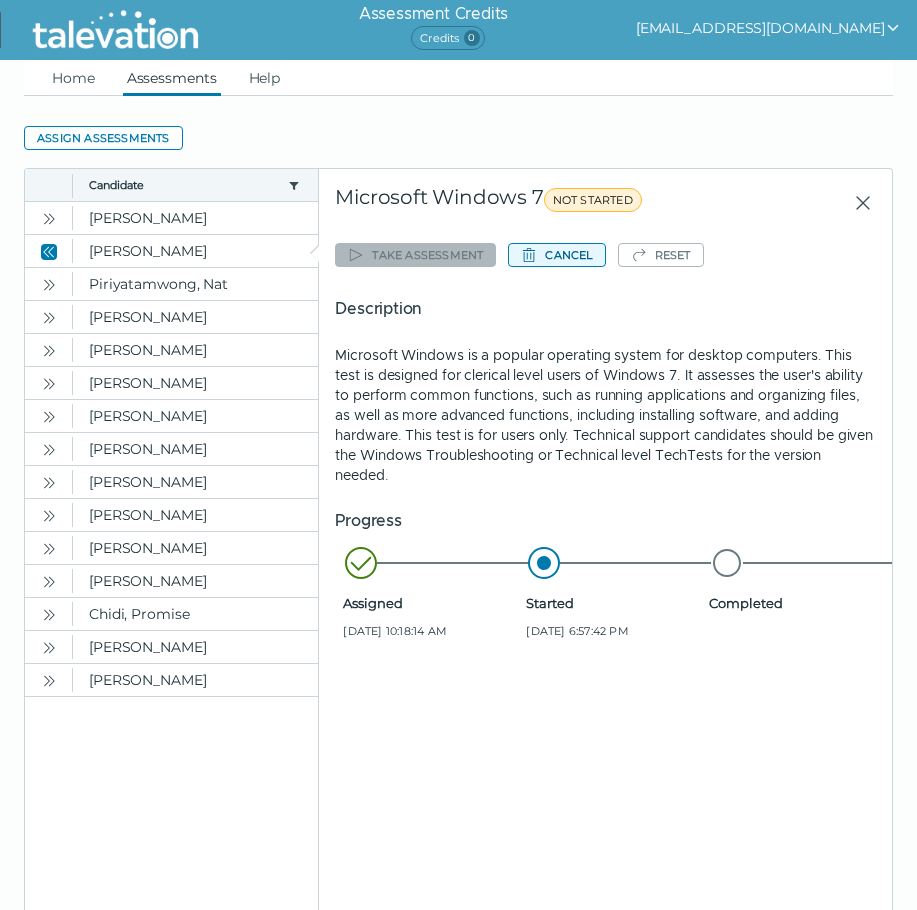 click on "Cancel" 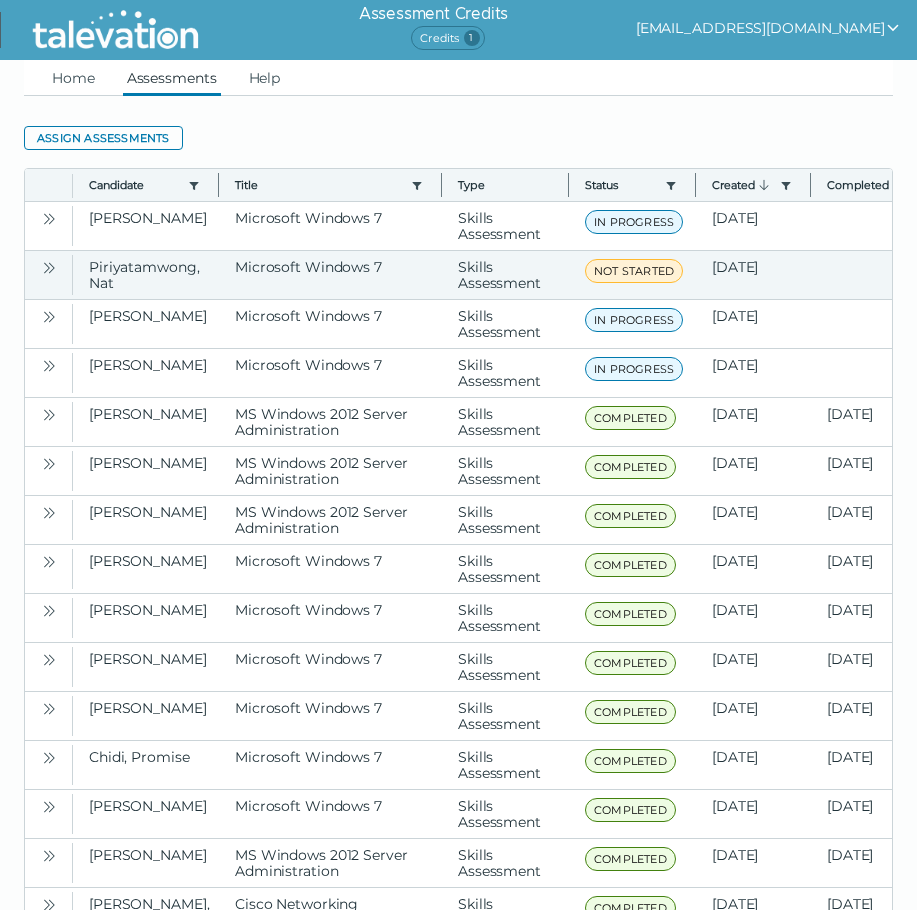 click 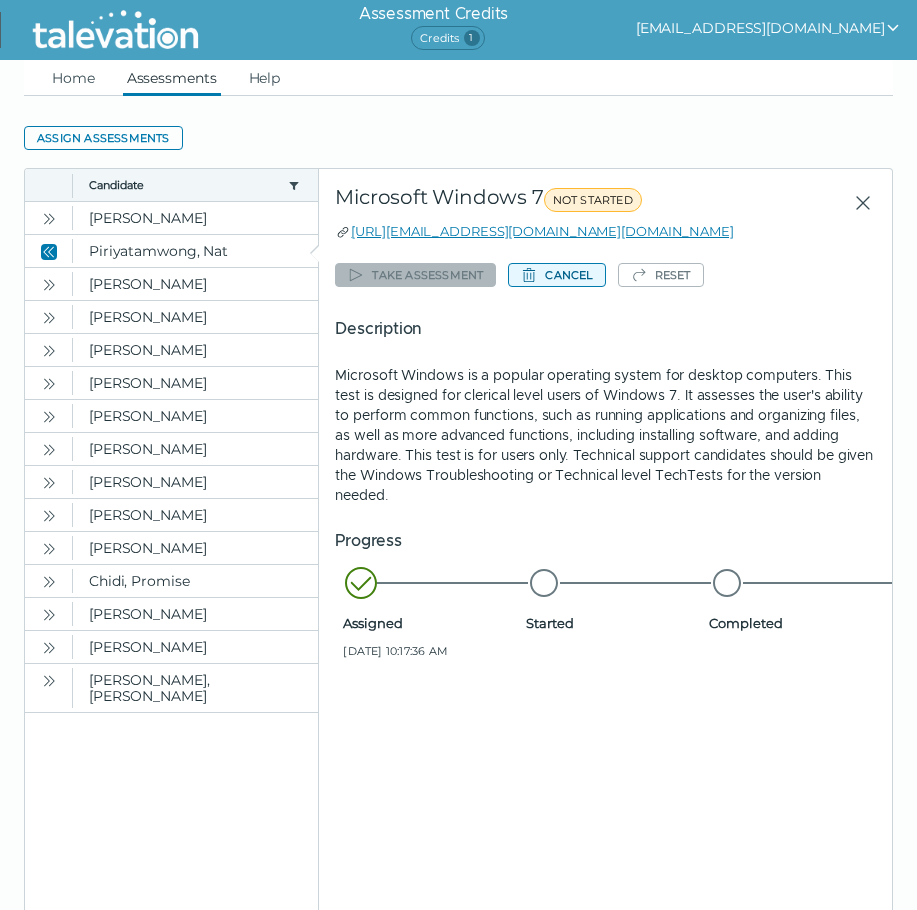 click on "Cancel" 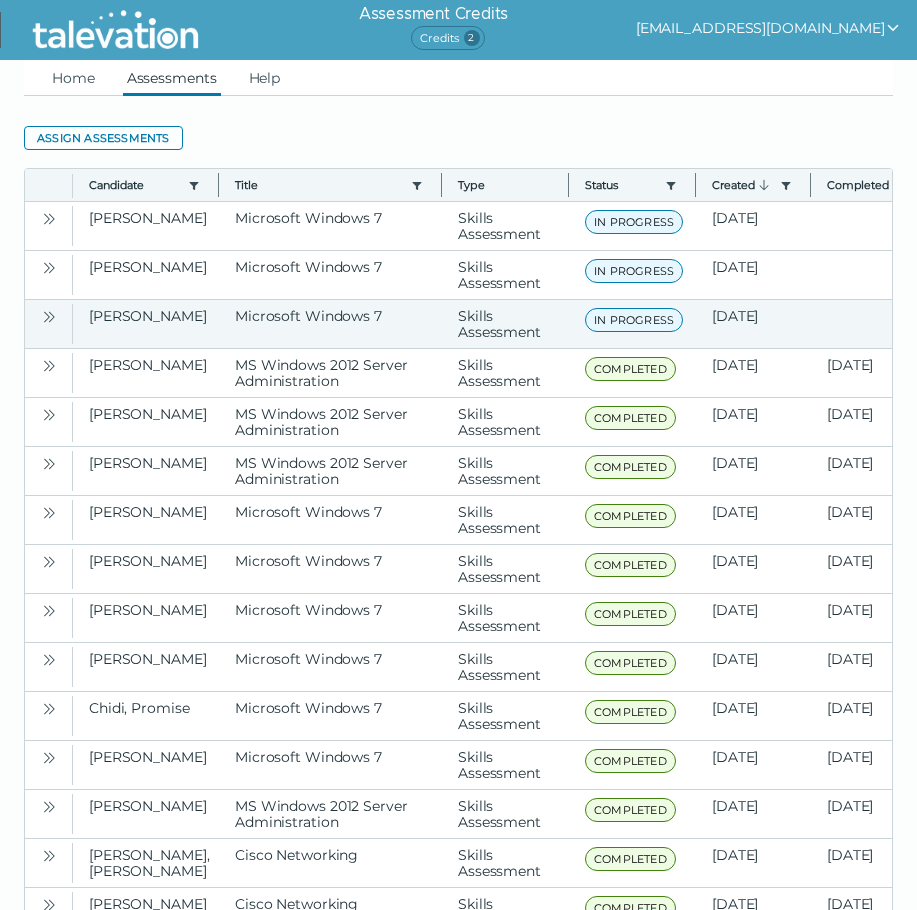 click 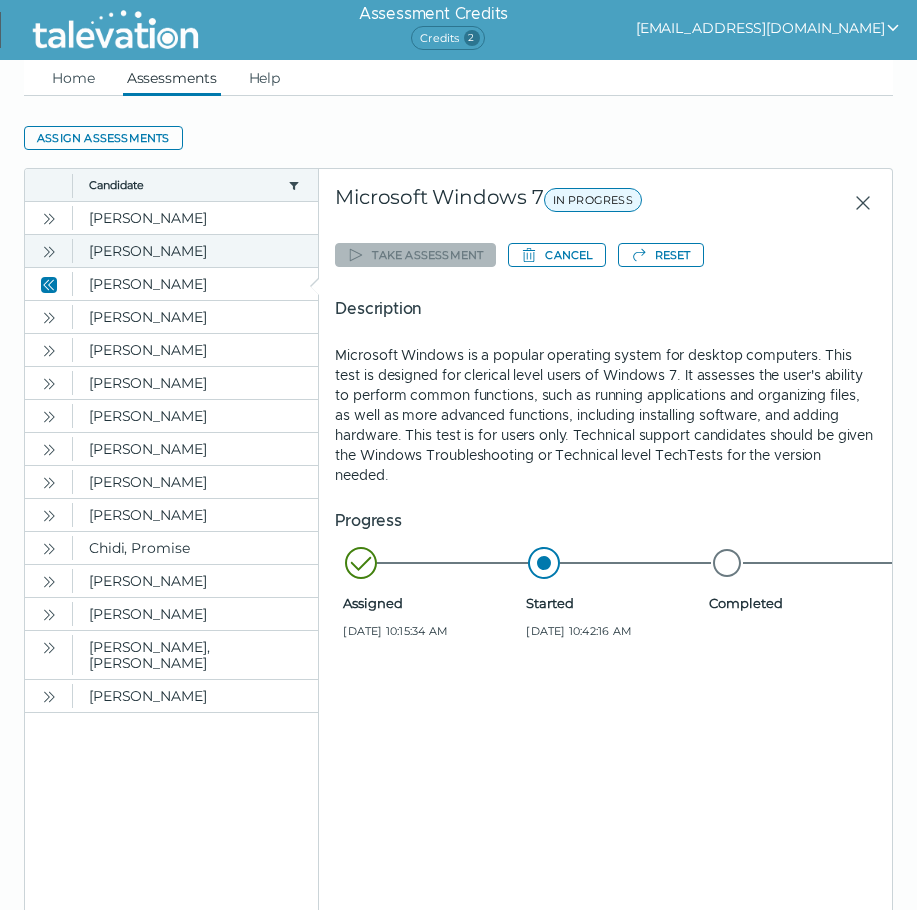 click 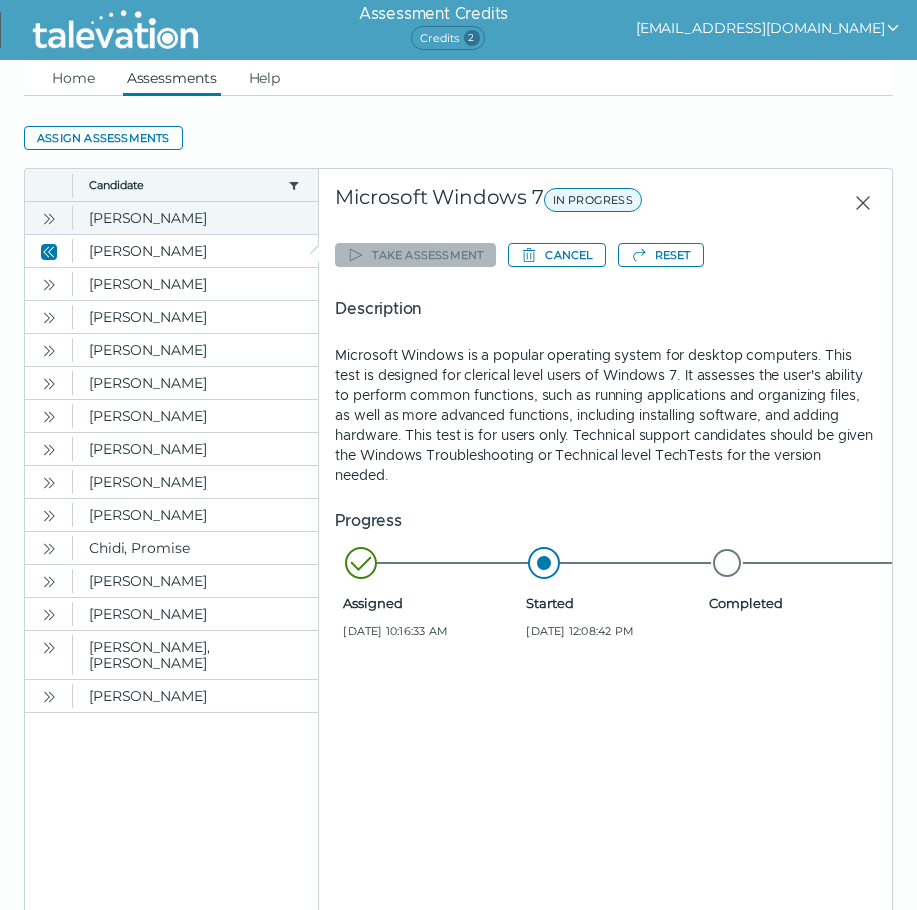 click at bounding box center [49, 218] 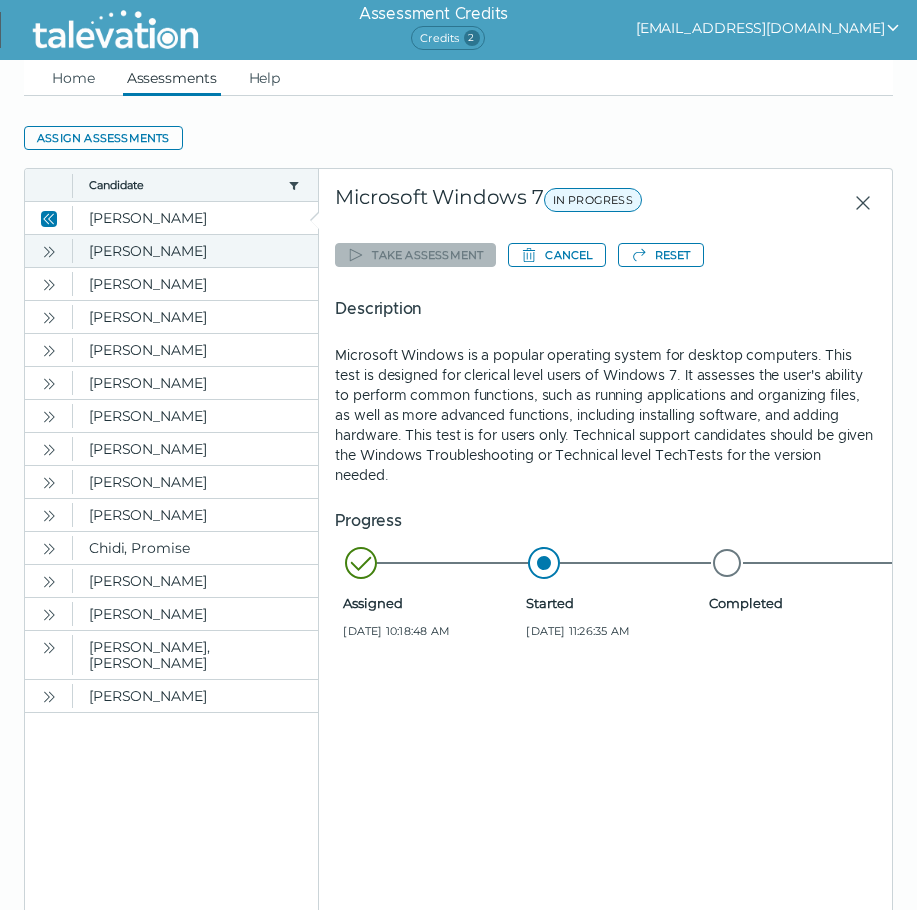 click at bounding box center (49, 251) 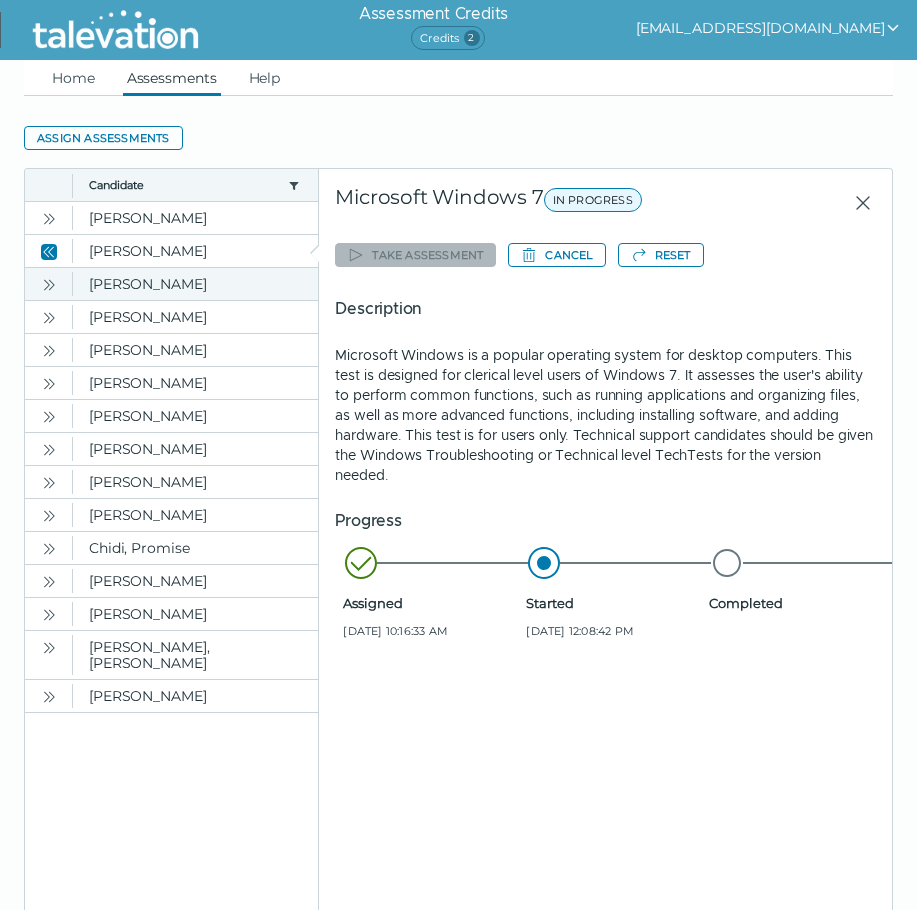 click at bounding box center (49, 284) 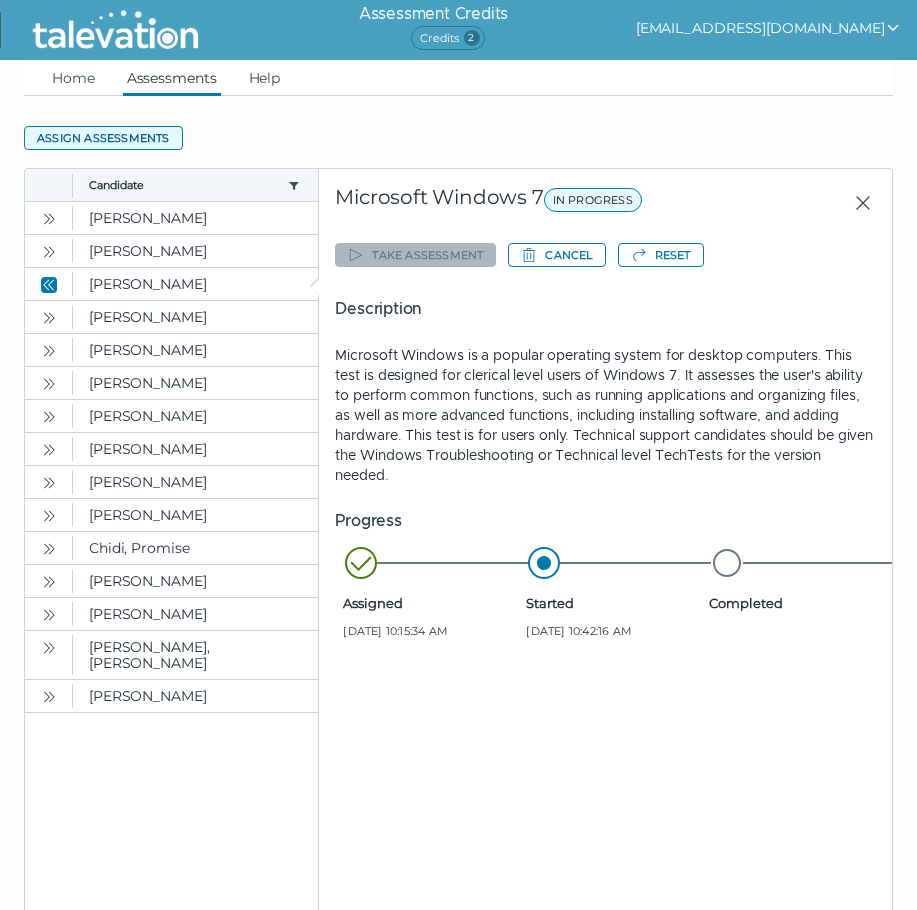 click on "Assign assessments" 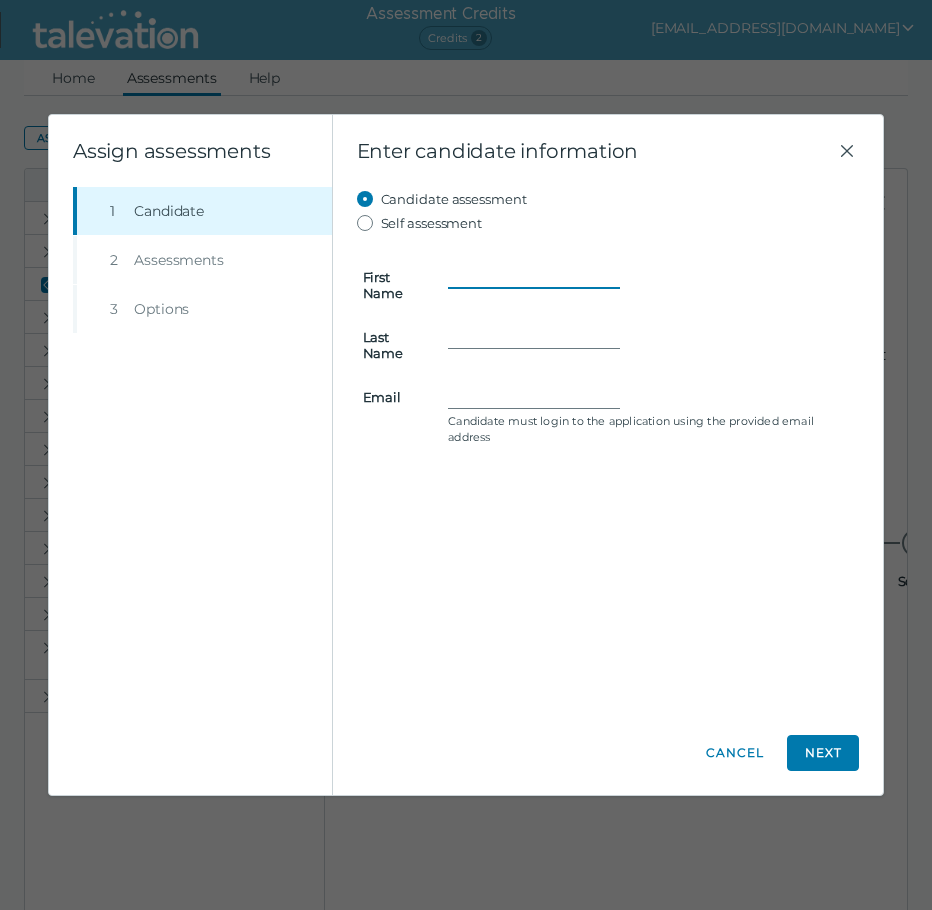 click on "First Name" at bounding box center (534, 277) 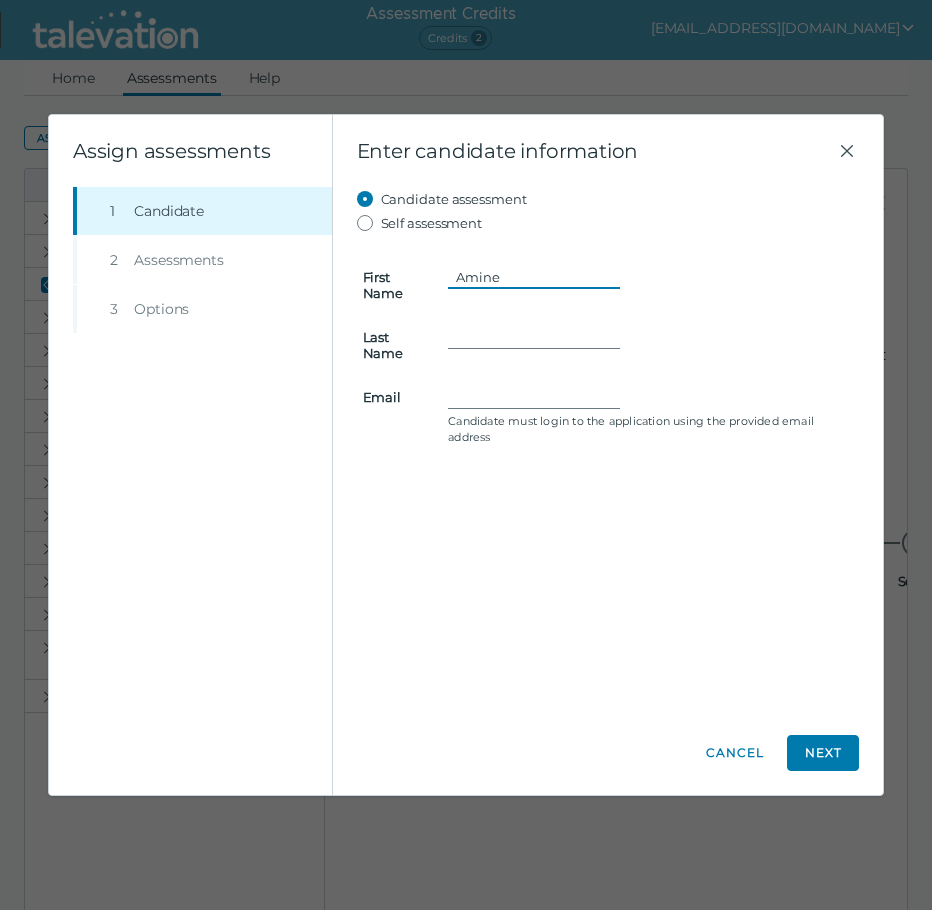 type on "Amine" 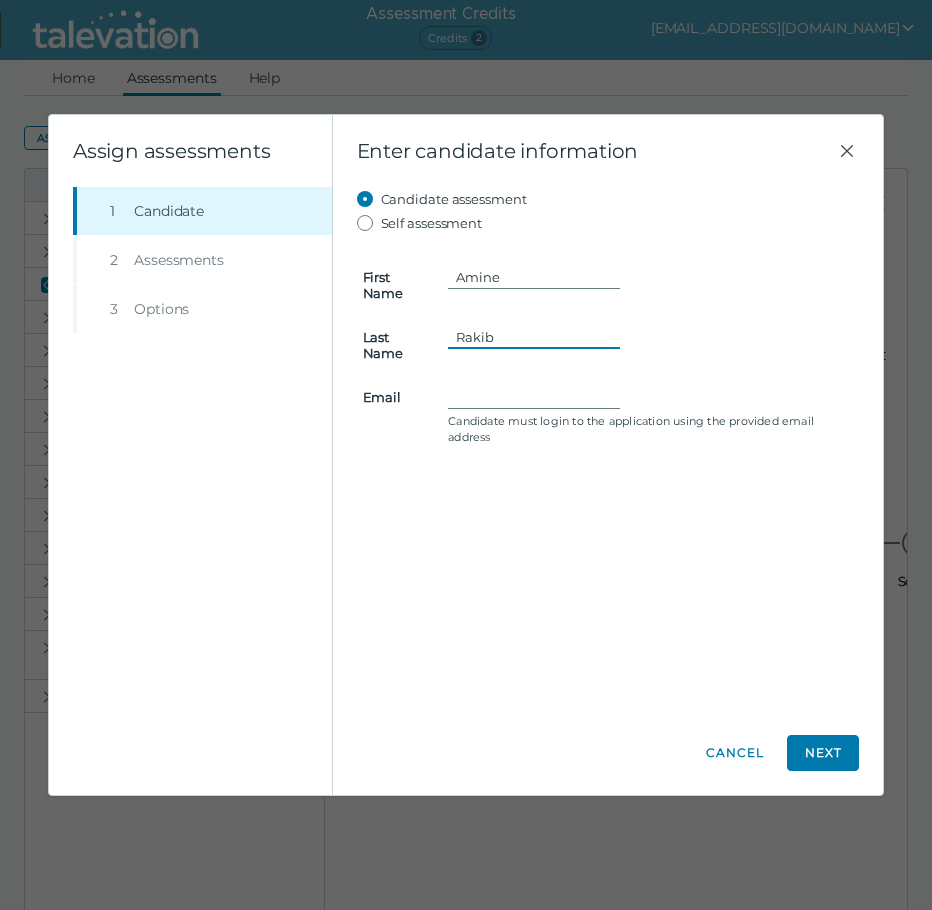 type on "Rakib" 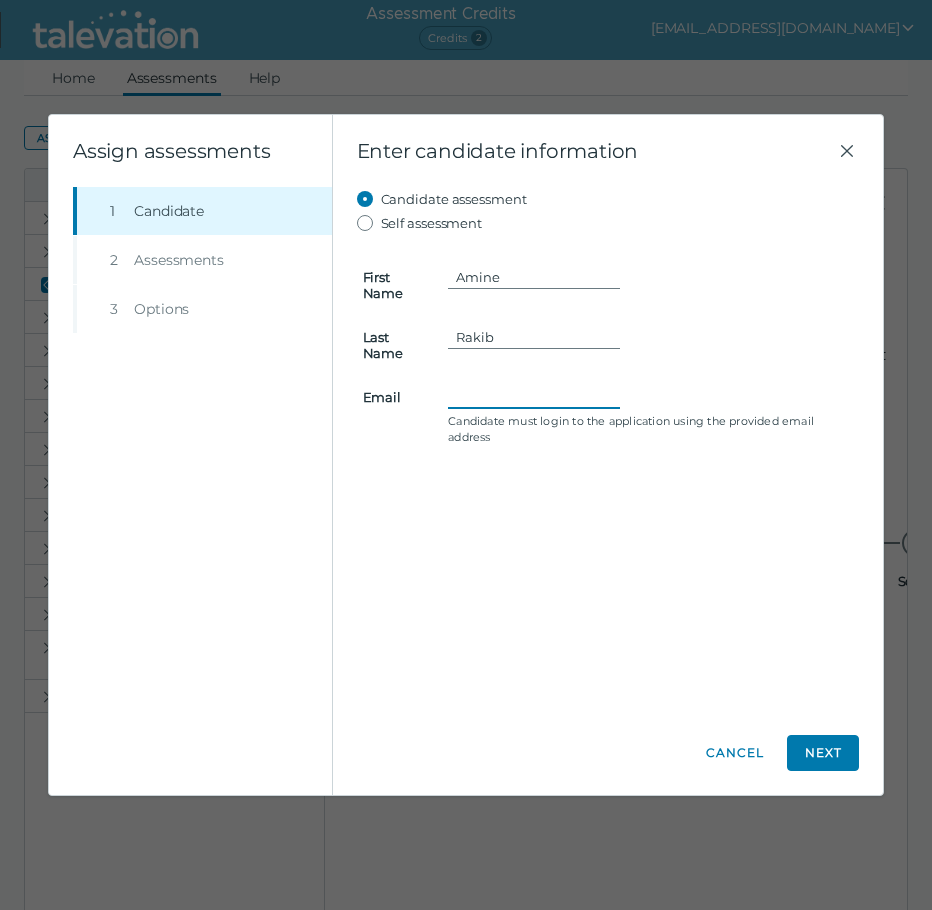 click on "Email" at bounding box center [534, 397] 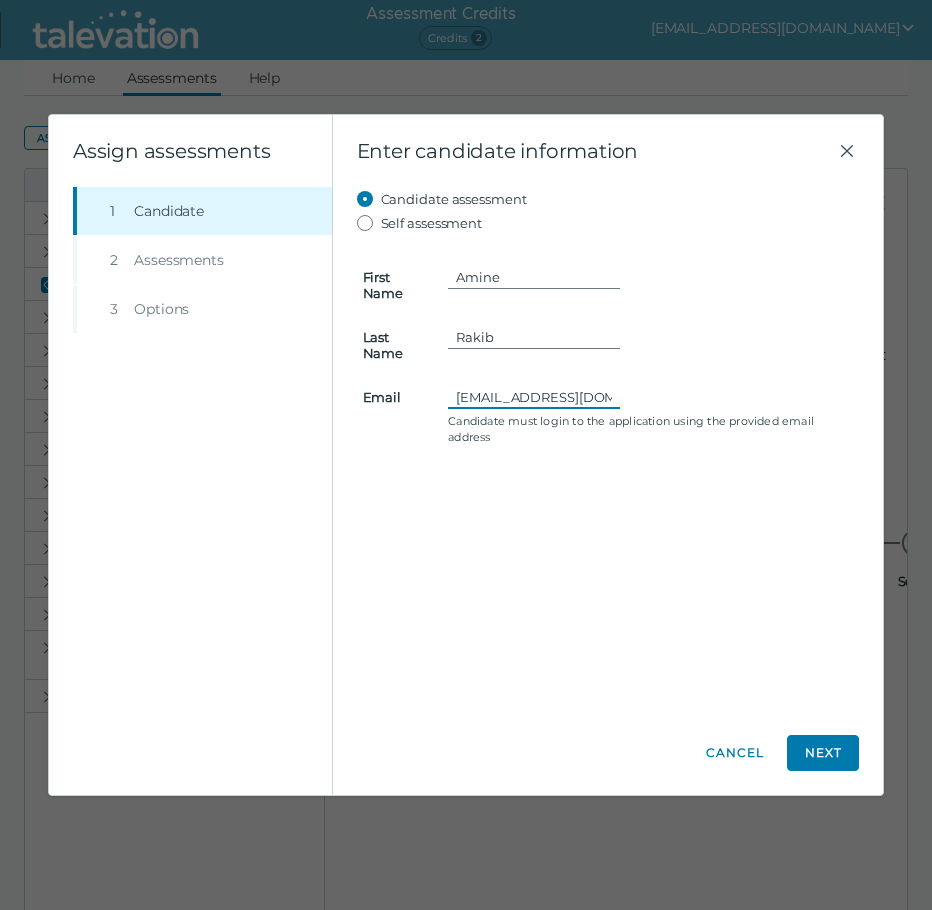 scroll, scrollTop: 0, scrollLeft: 8, axis: horizontal 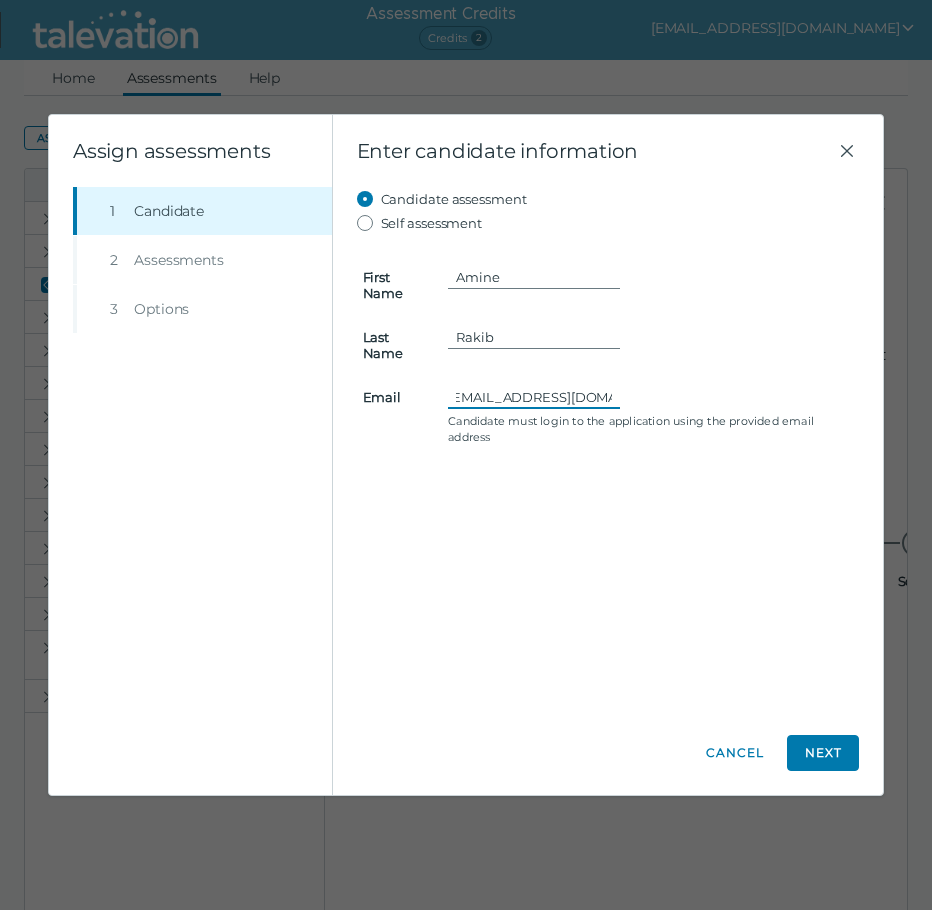 type on "[EMAIL_ADDRESS][DOMAIN_NAME]" 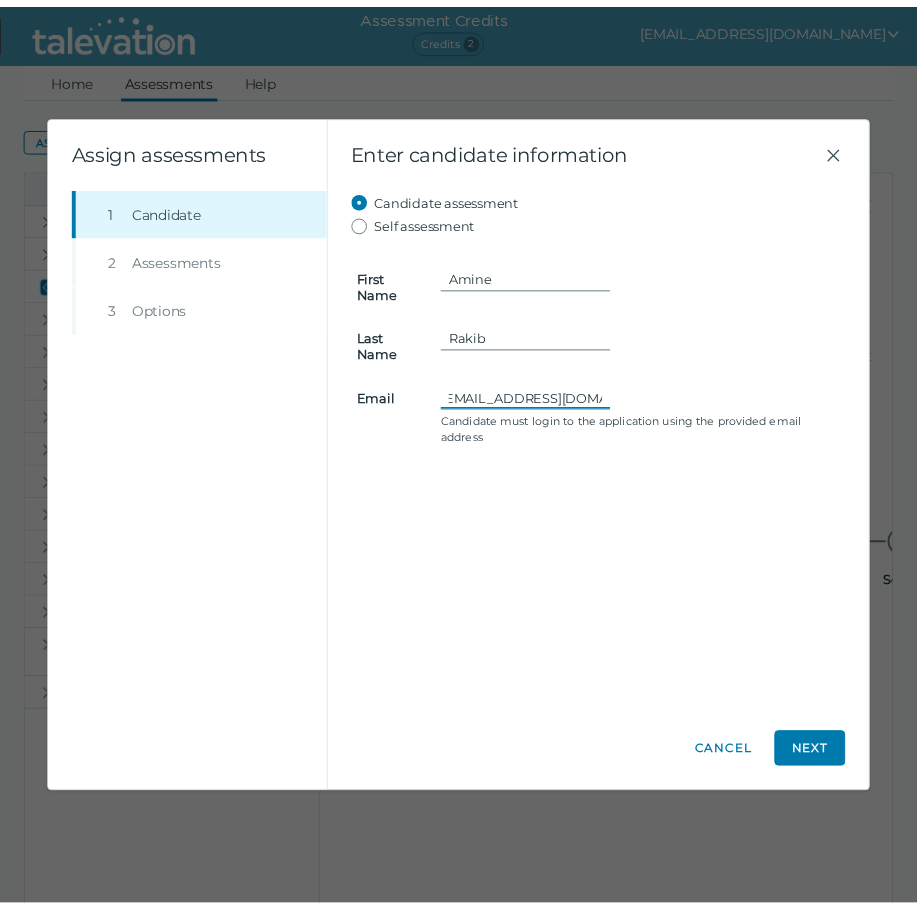 scroll, scrollTop: 0, scrollLeft: 0, axis: both 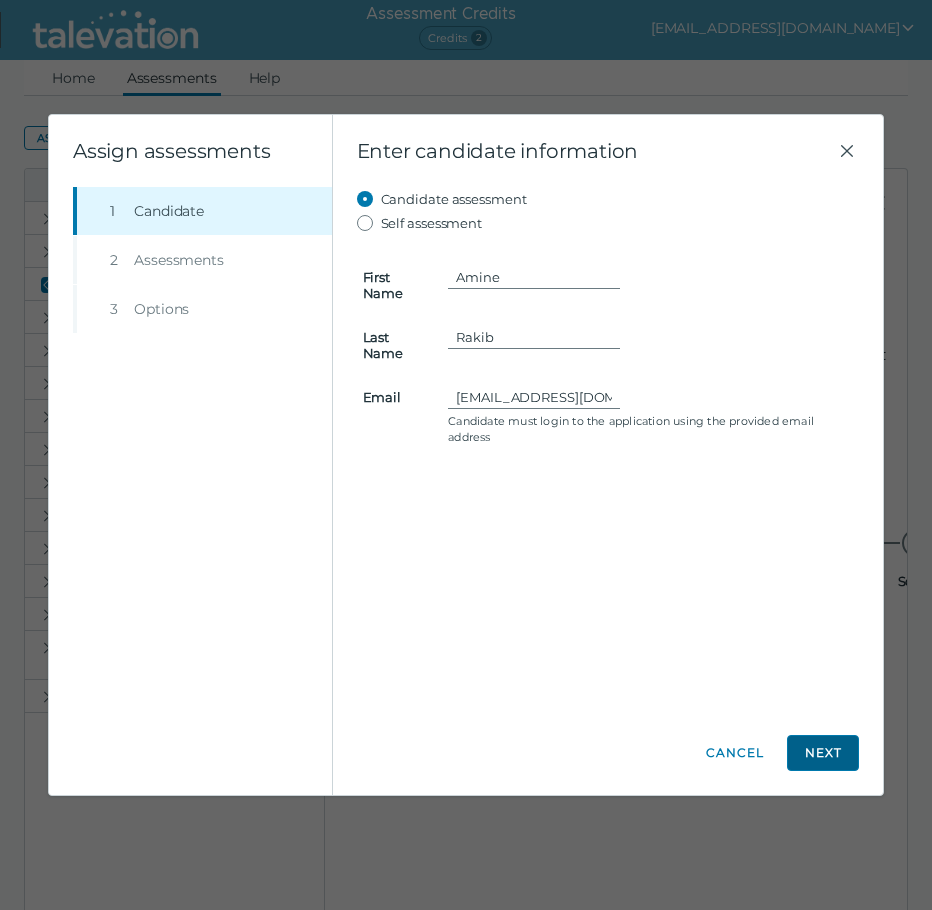 click on "Next" 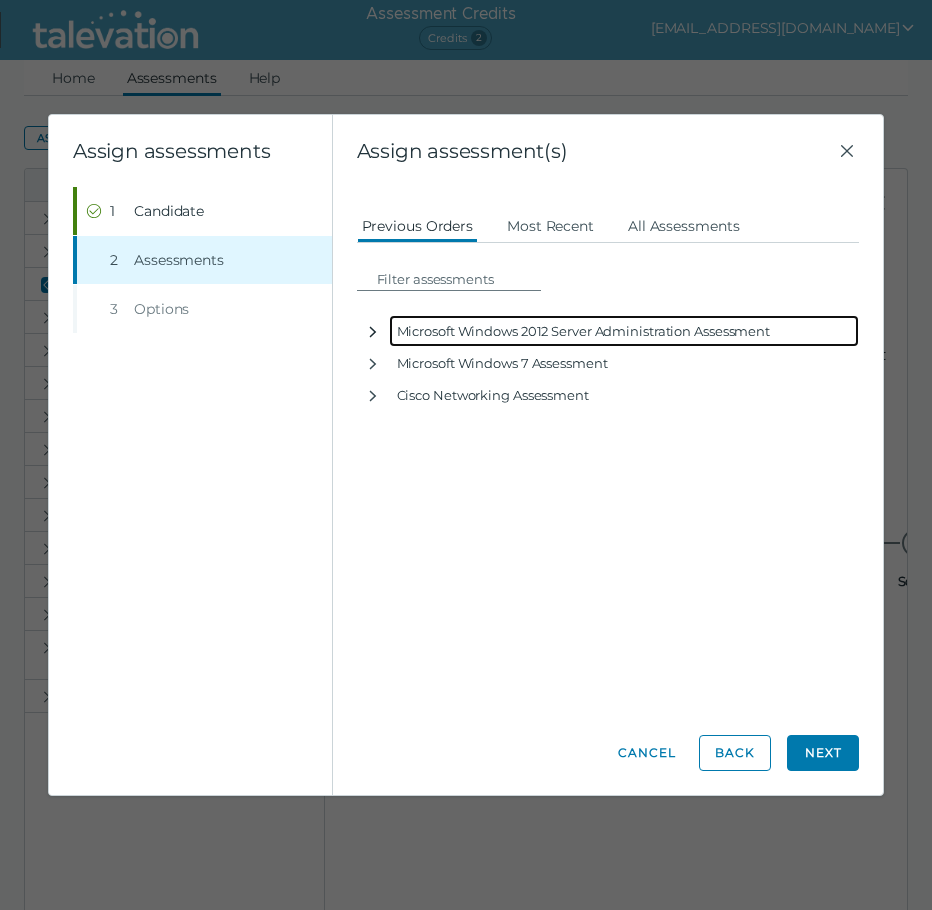 click 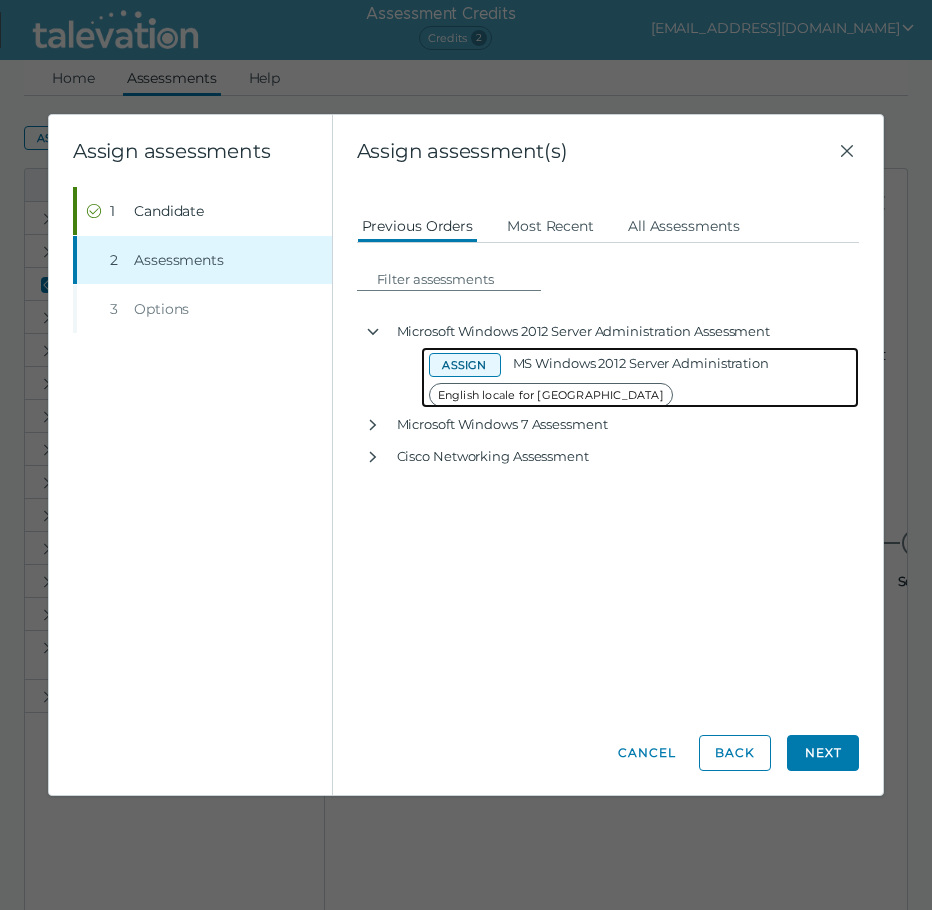 click on "Assign" at bounding box center (465, 365) 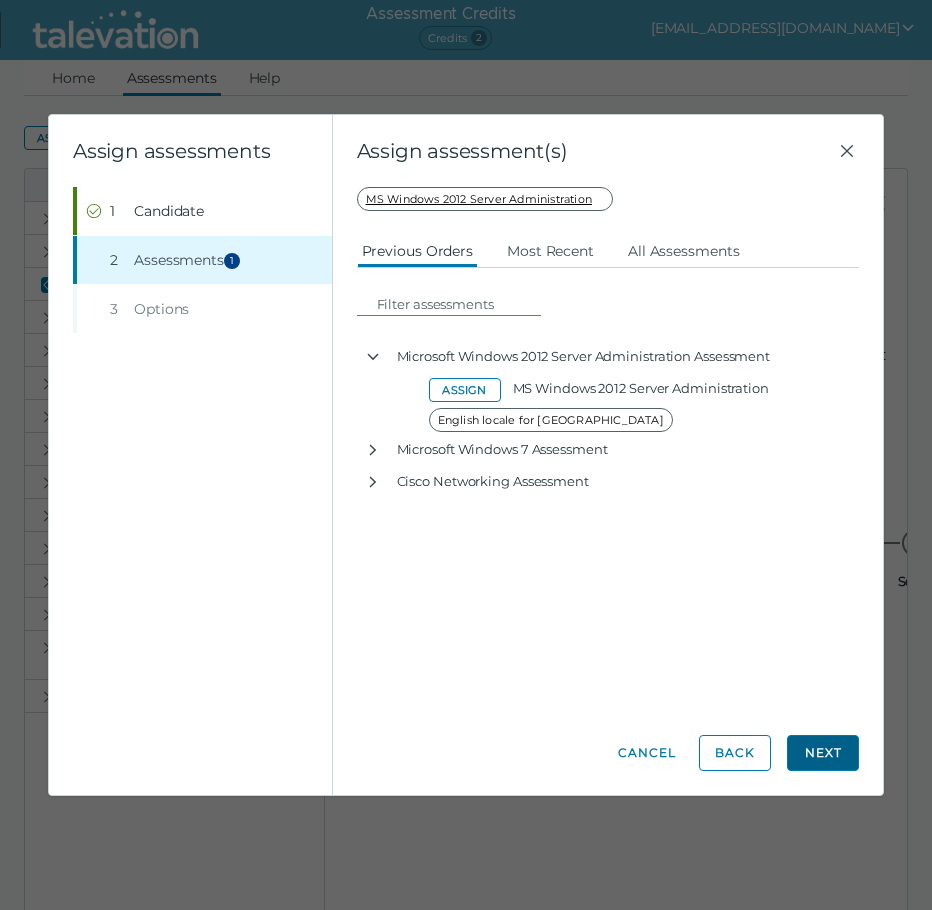 click on "Next" 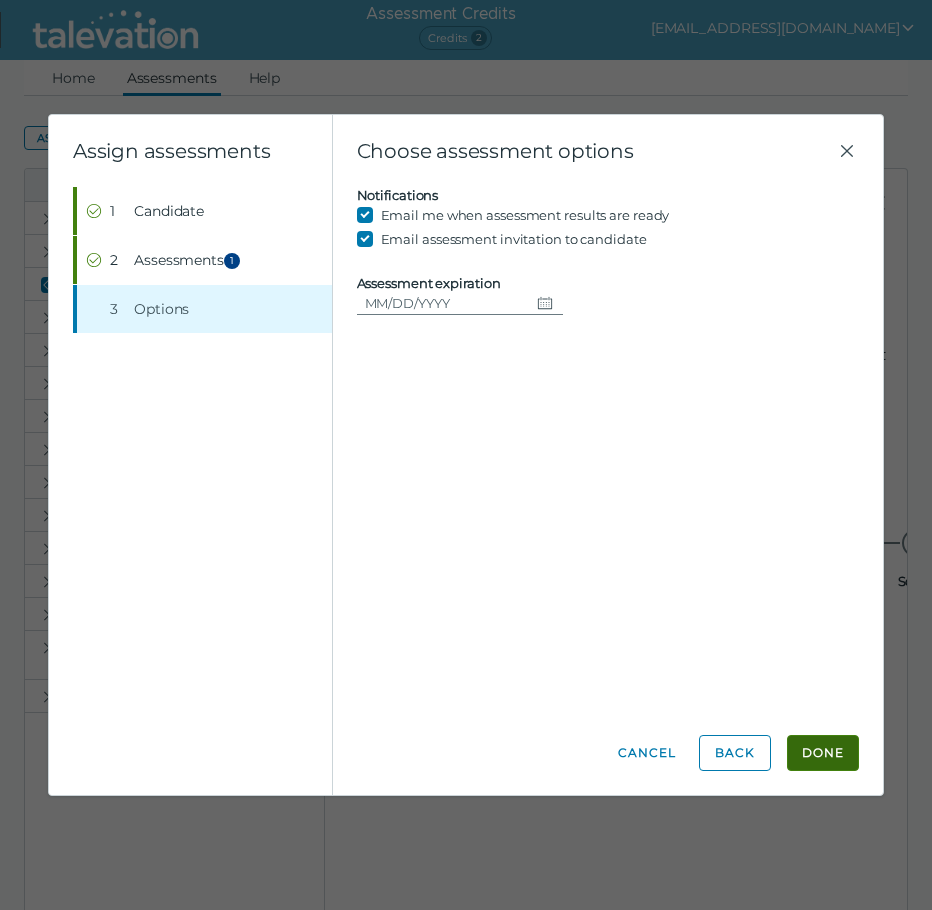 click on "Done" 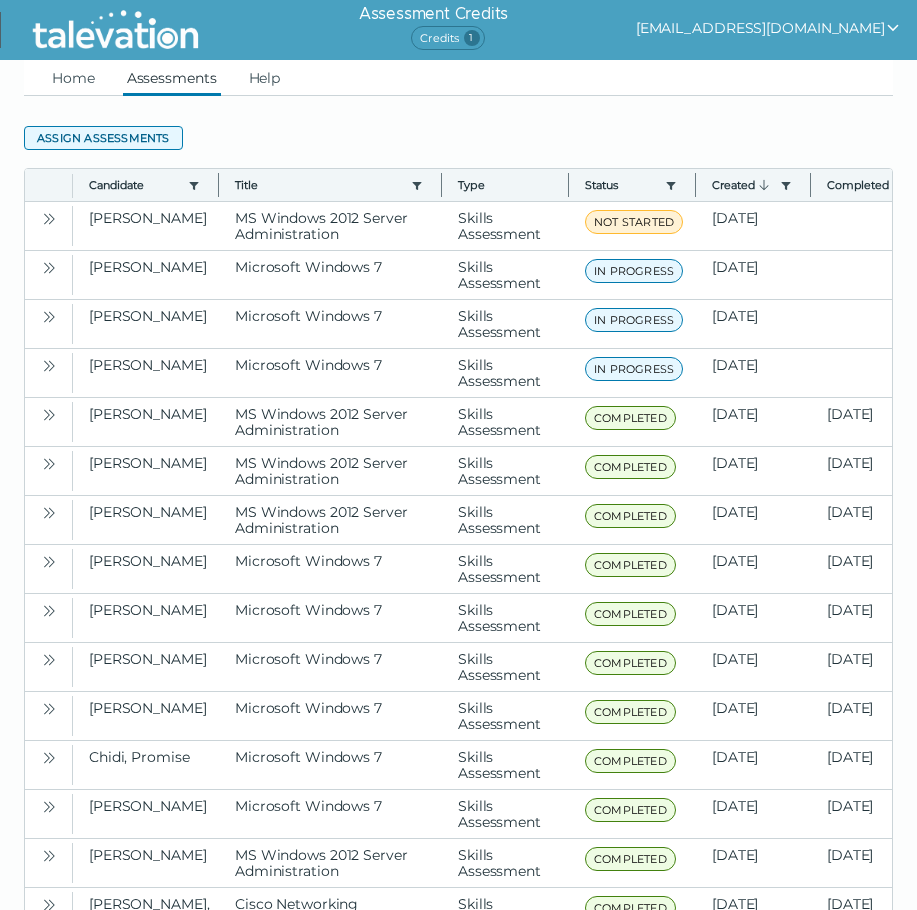 click on "Assign assessments" 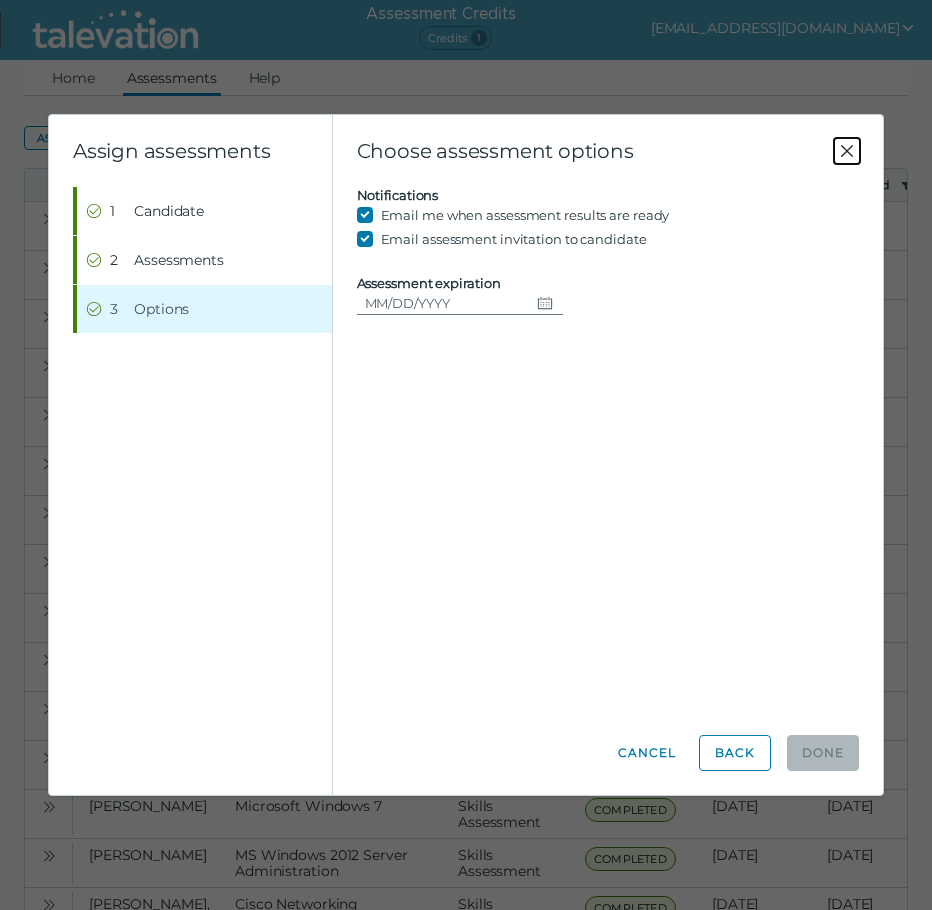 click 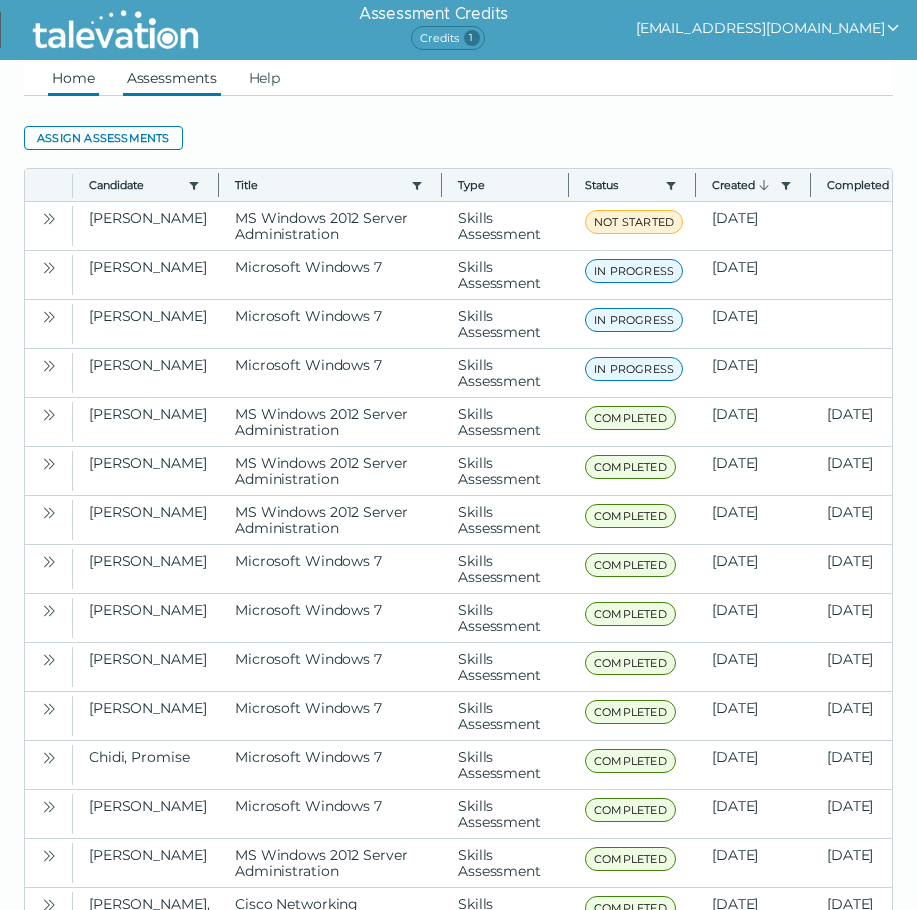 click on "Home" at bounding box center [73, 78] 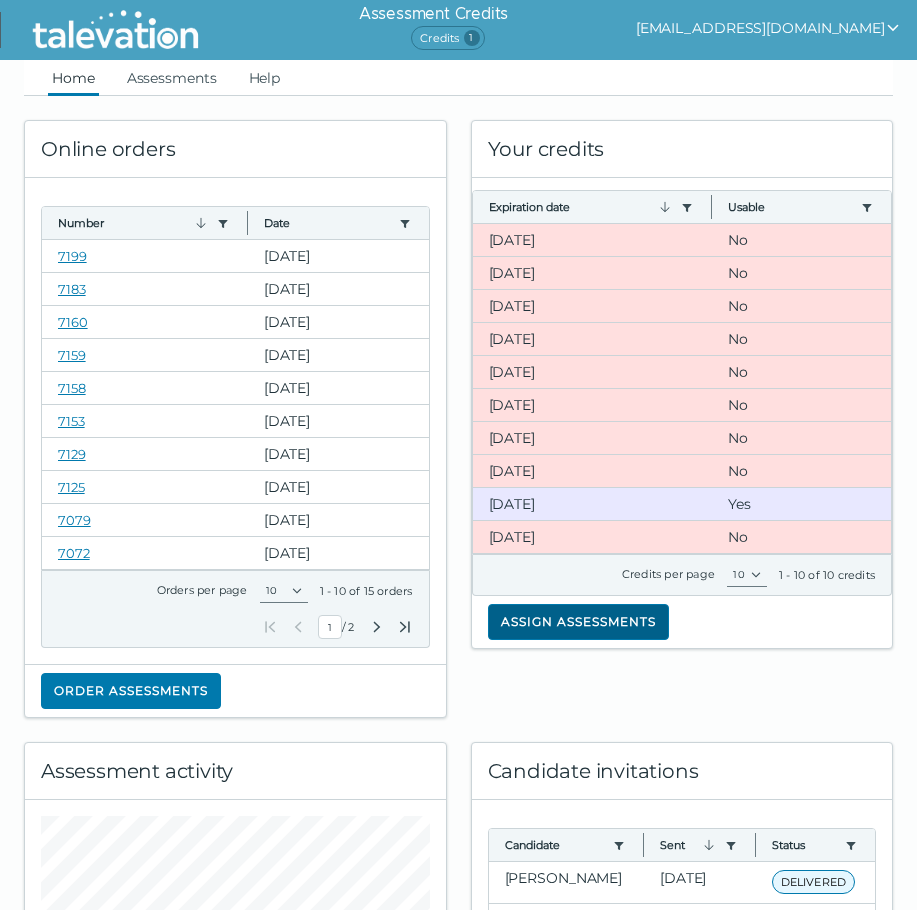 click on "Assign assessments" 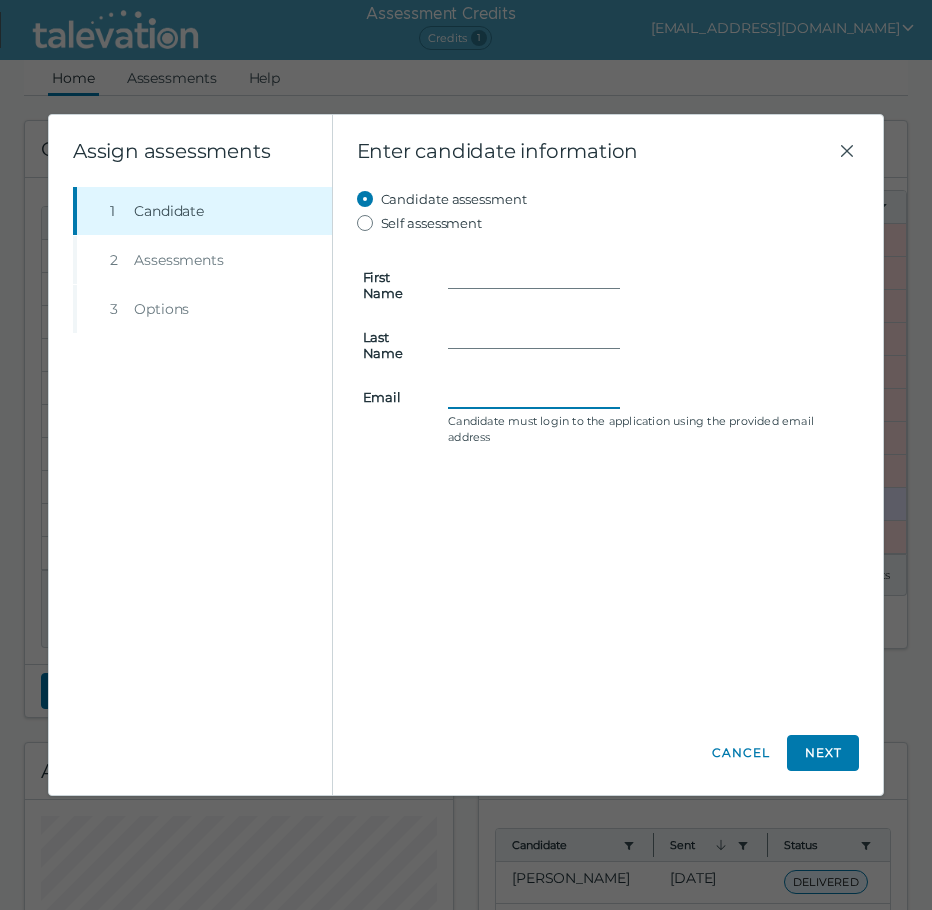 click on "Email" at bounding box center [534, 397] 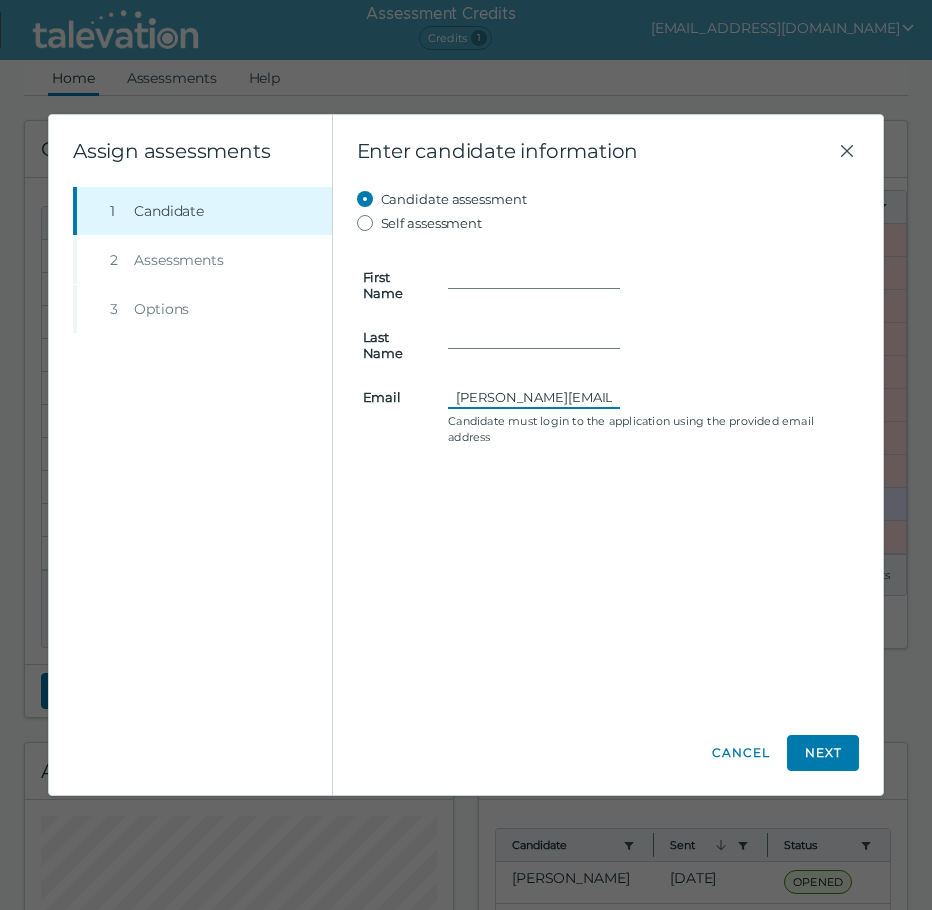 click on "[PERSON_NAME][EMAIL_ADDRESS][PERSON_NAME][DOMAIN_NAME]" at bounding box center [534, 397] 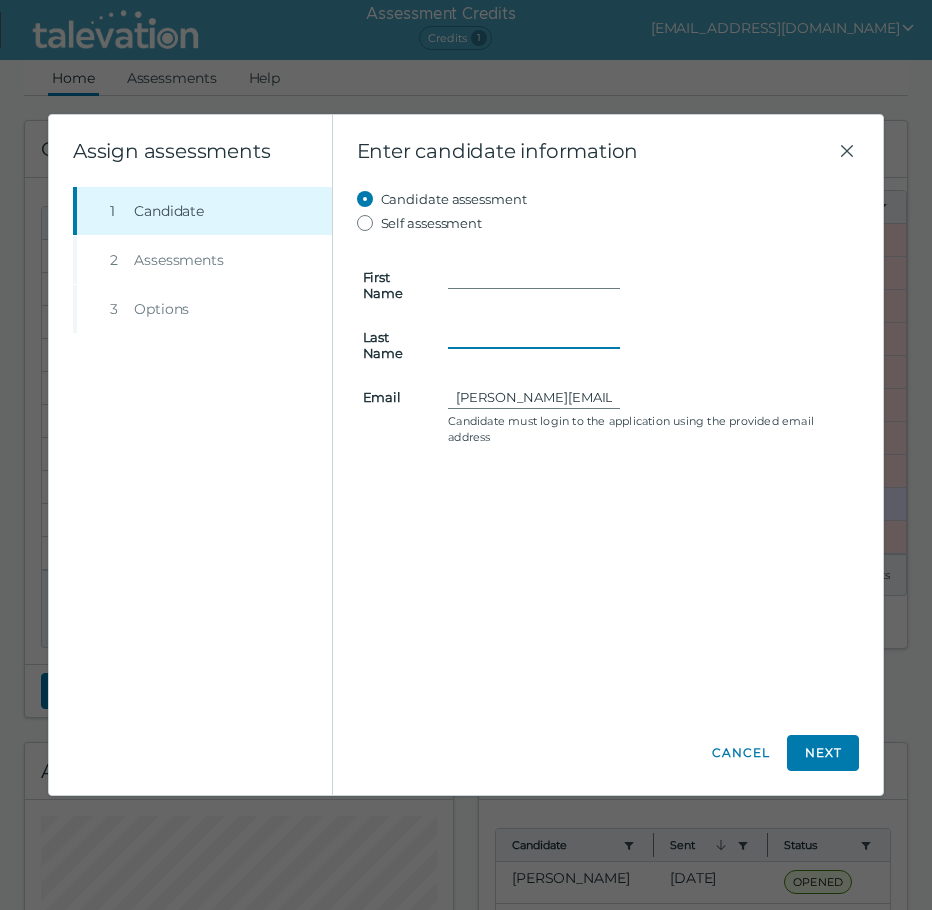 click on "Last Name" at bounding box center [534, 337] 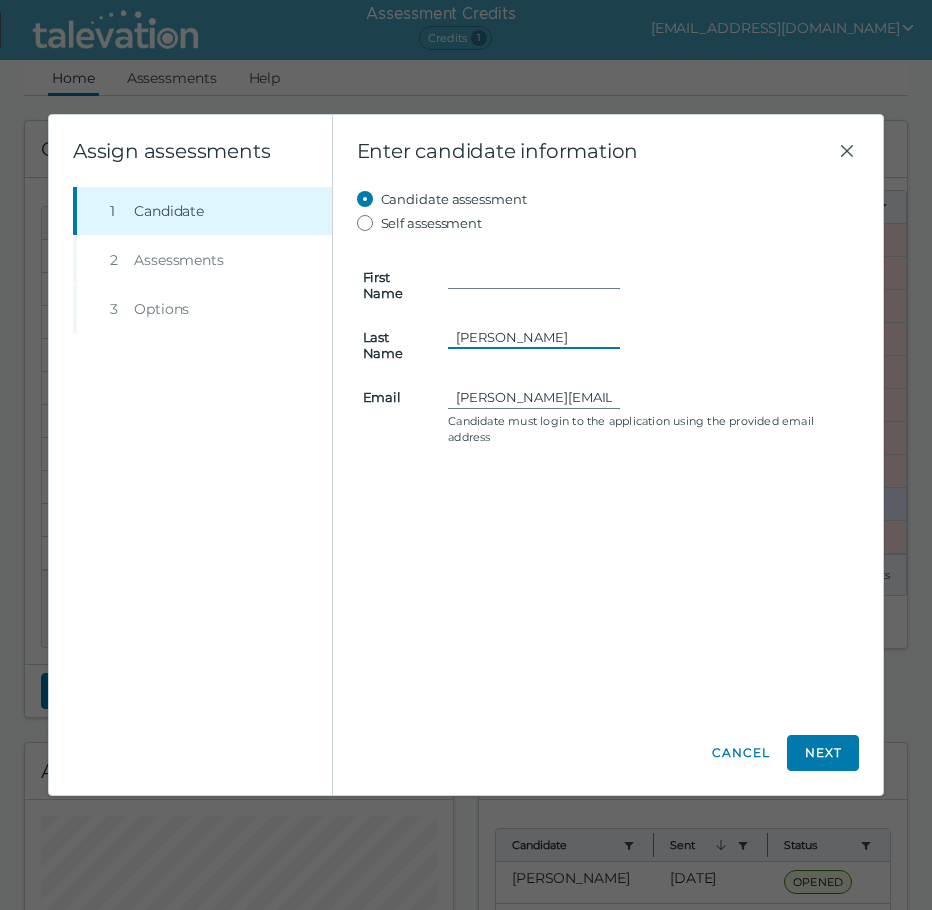 type on "[PERSON_NAME]" 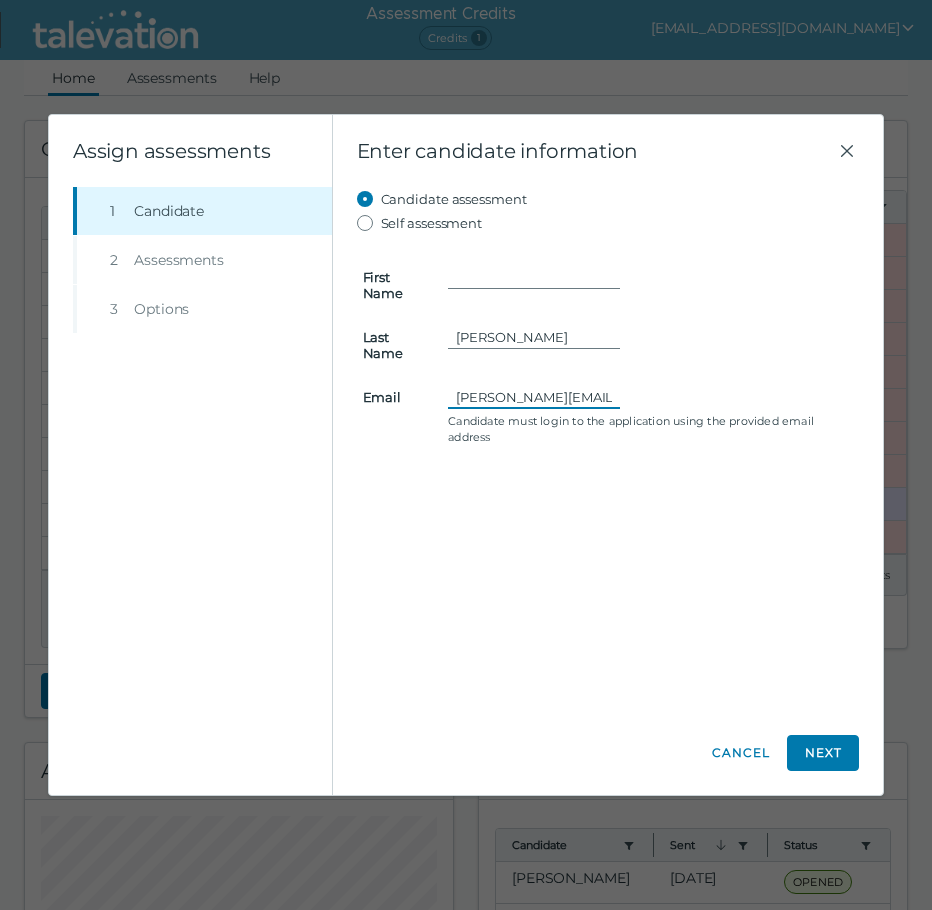 click on "[PERSON_NAME][EMAIL_ADDRESS][PERSON_NAME][DOMAIN_NAME]" at bounding box center [534, 397] 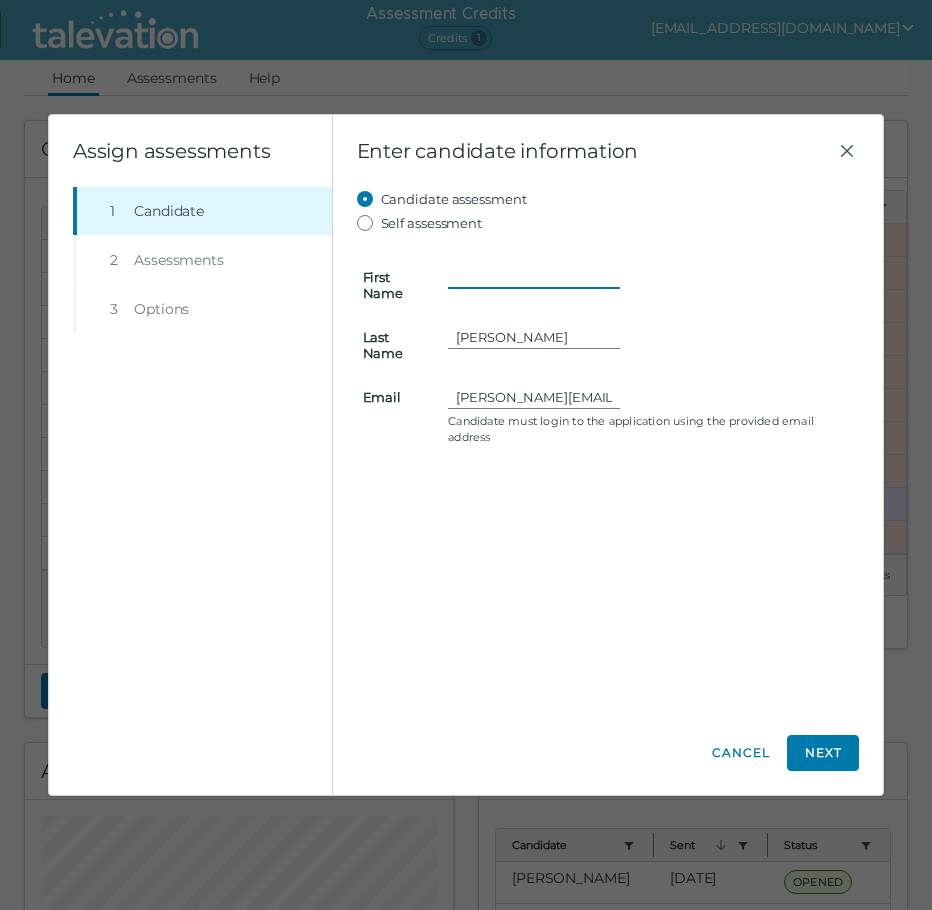 click on "First Name" at bounding box center [534, 277] 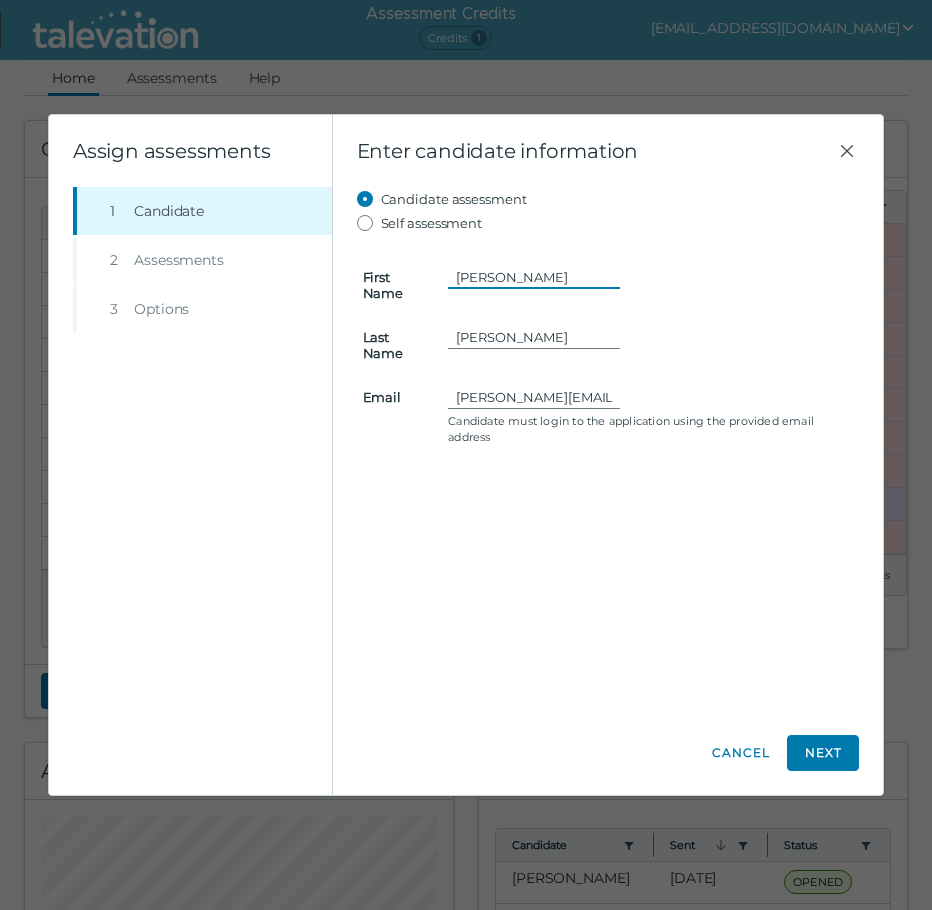 drag, startPoint x: 524, startPoint y: 273, endPoint x: 315, endPoint y: 301, distance: 210.86726 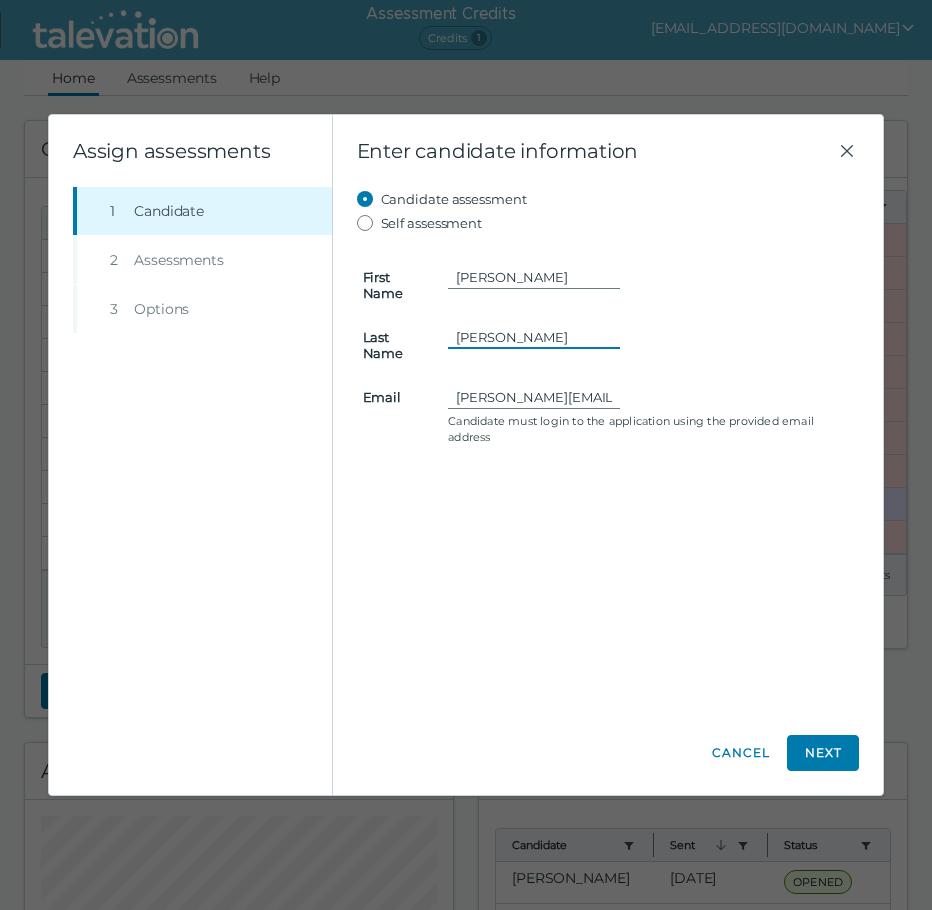 click on "[PERSON_NAME]" at bounding box center (534, 337) 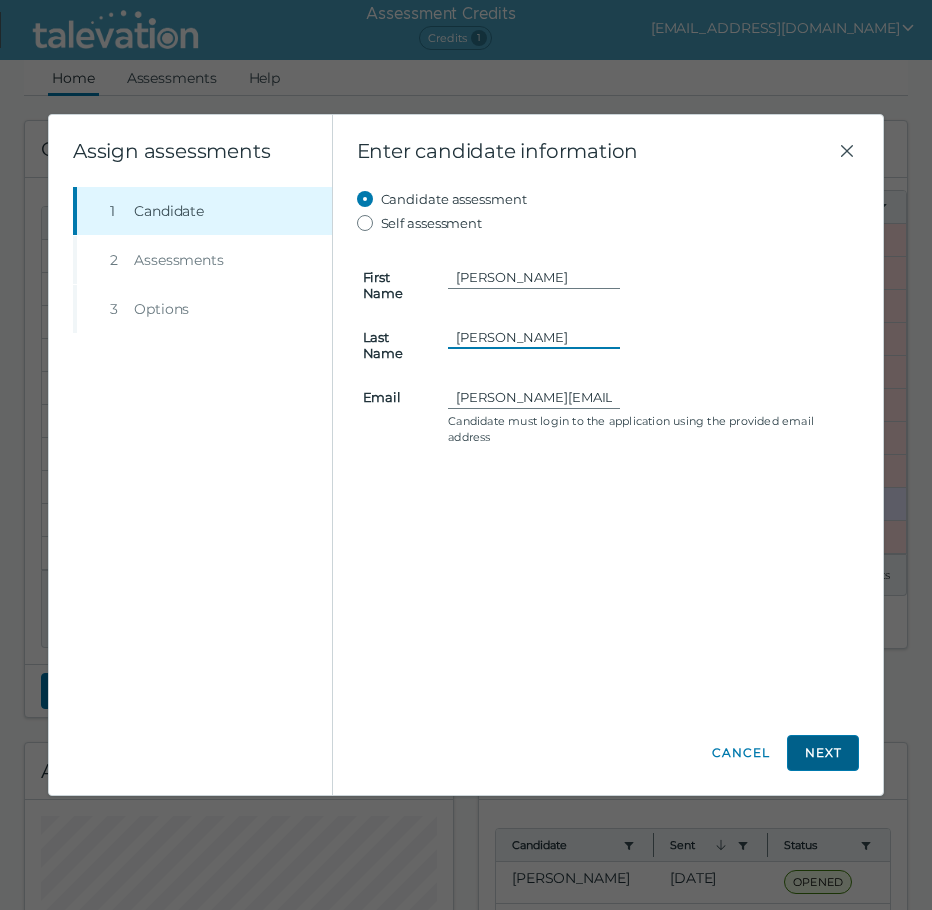 type on "[PERSON_NAME]" 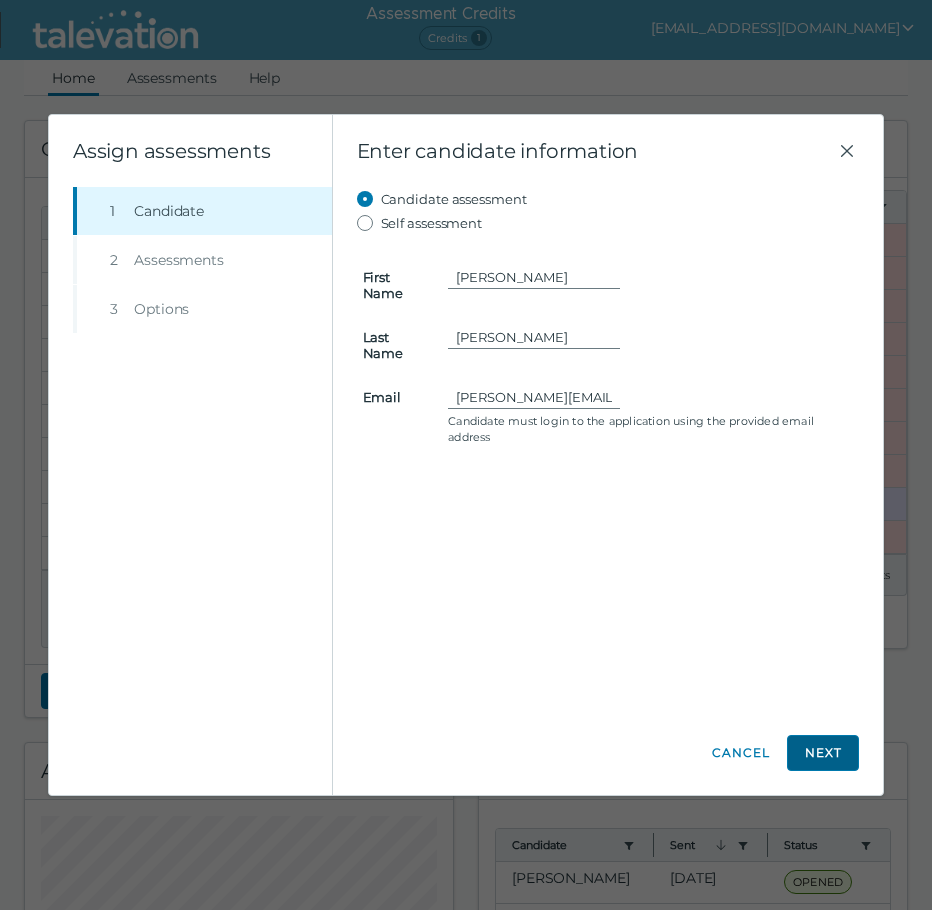 click on "Next" 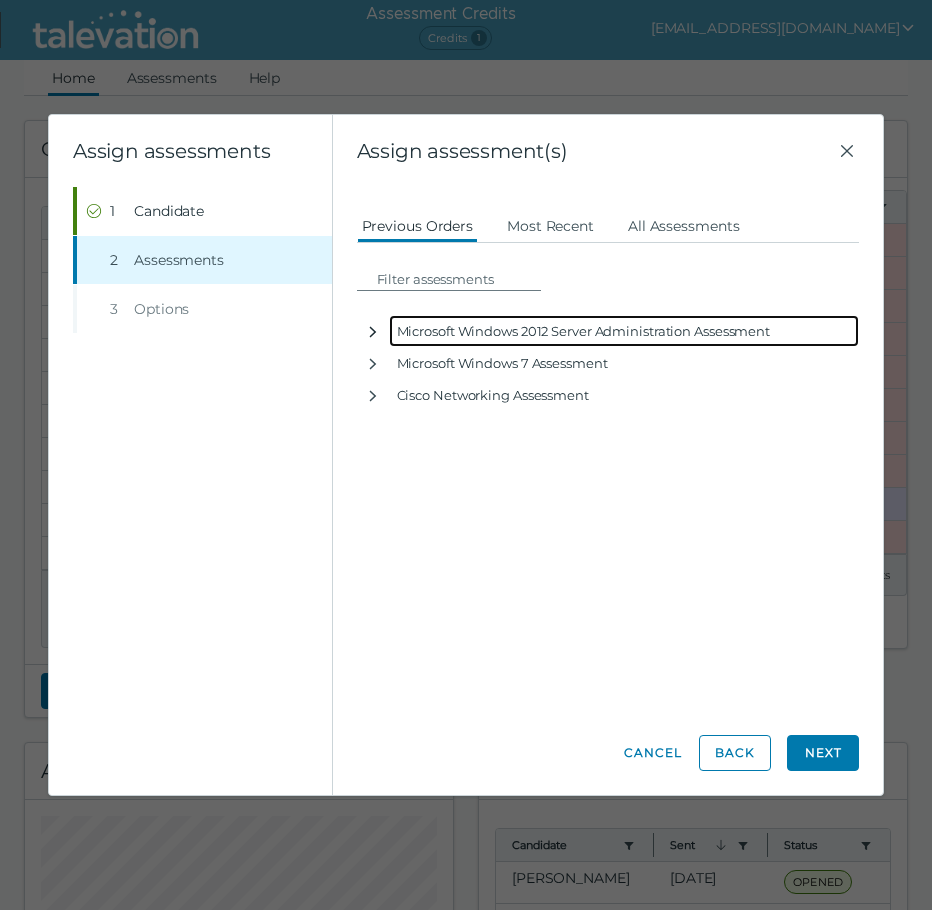 click 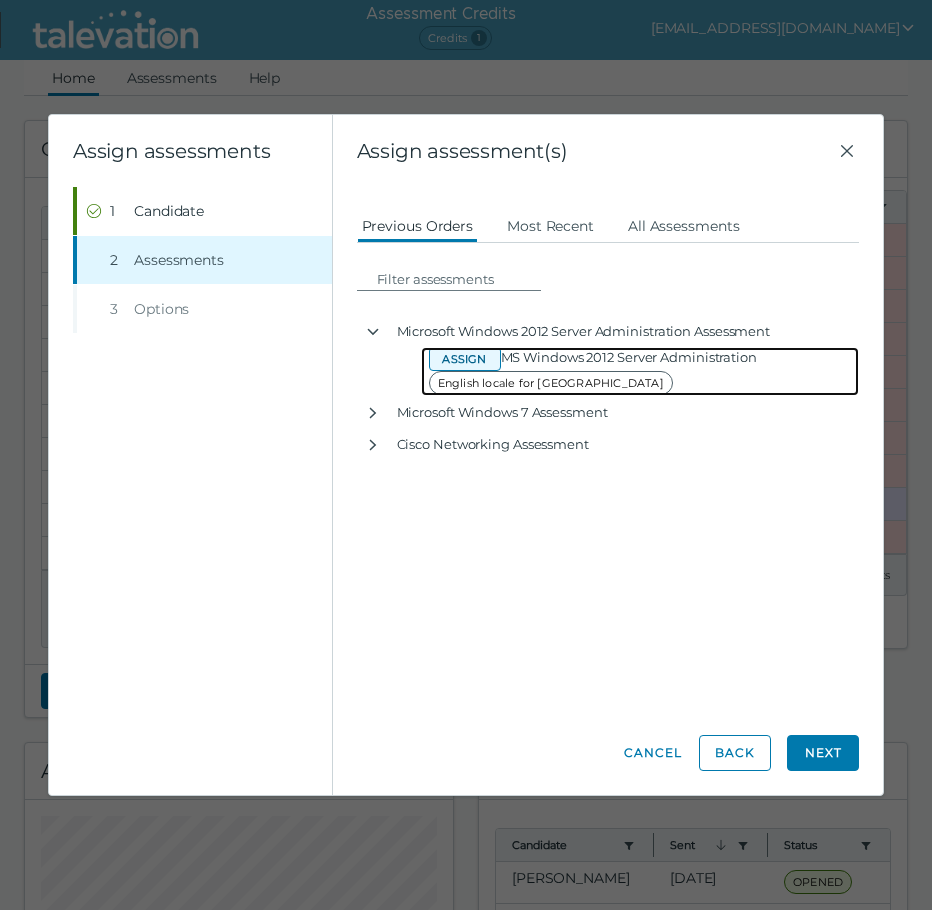 click on "Assign" at bounding box center (465, 359) 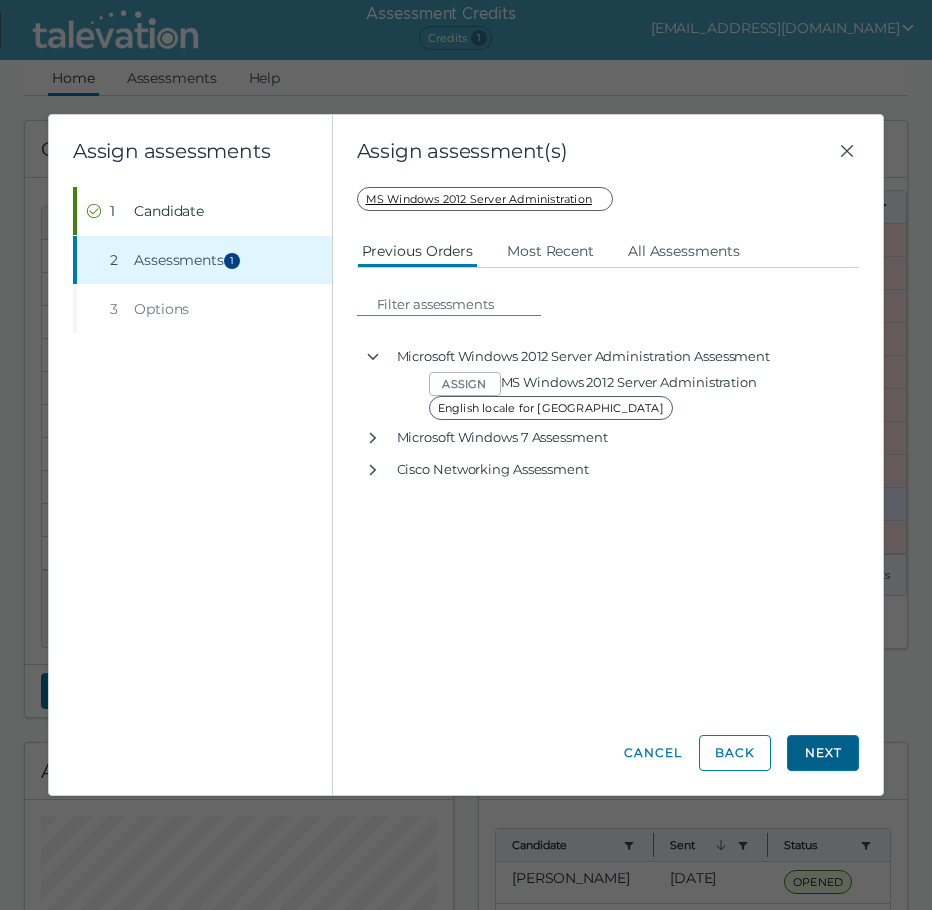 click on "Next" 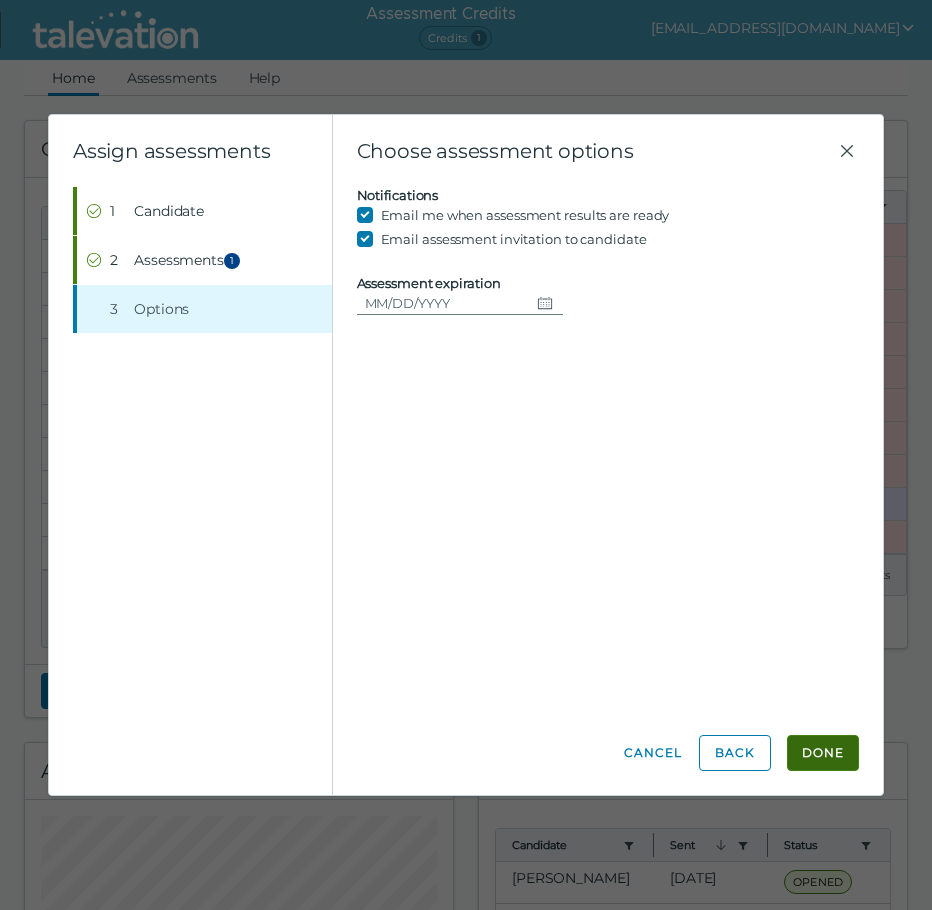 click on "Done" 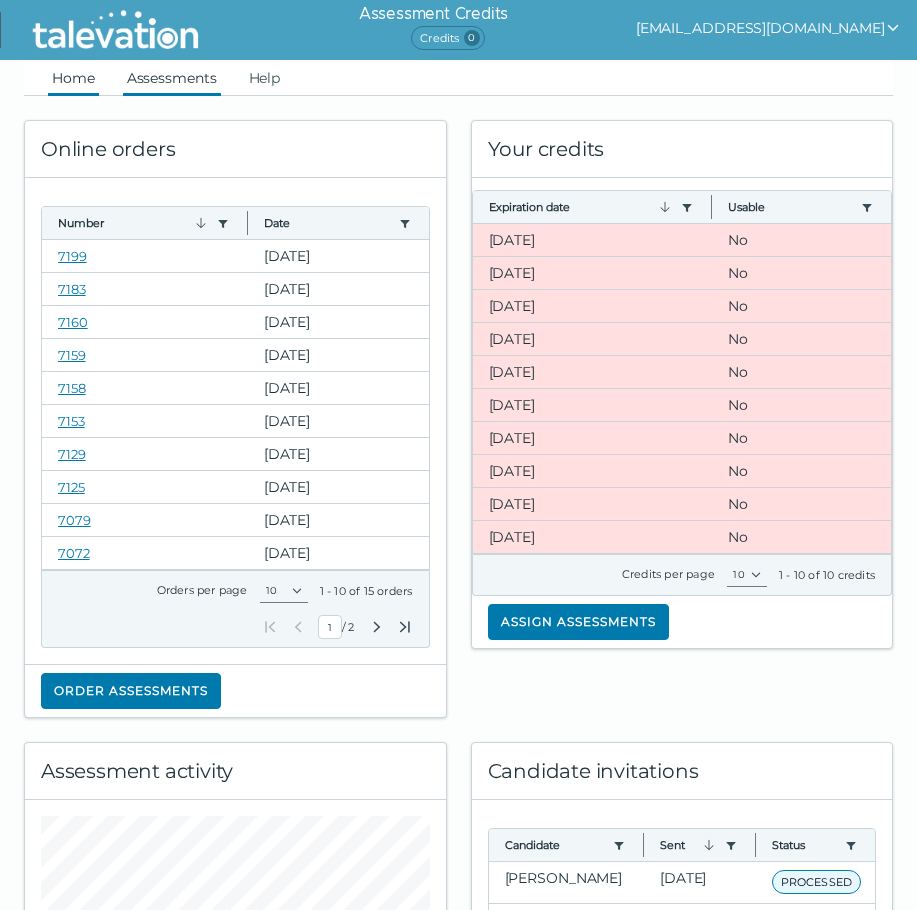 click on "Assessments" at bounding box center (172, 78) 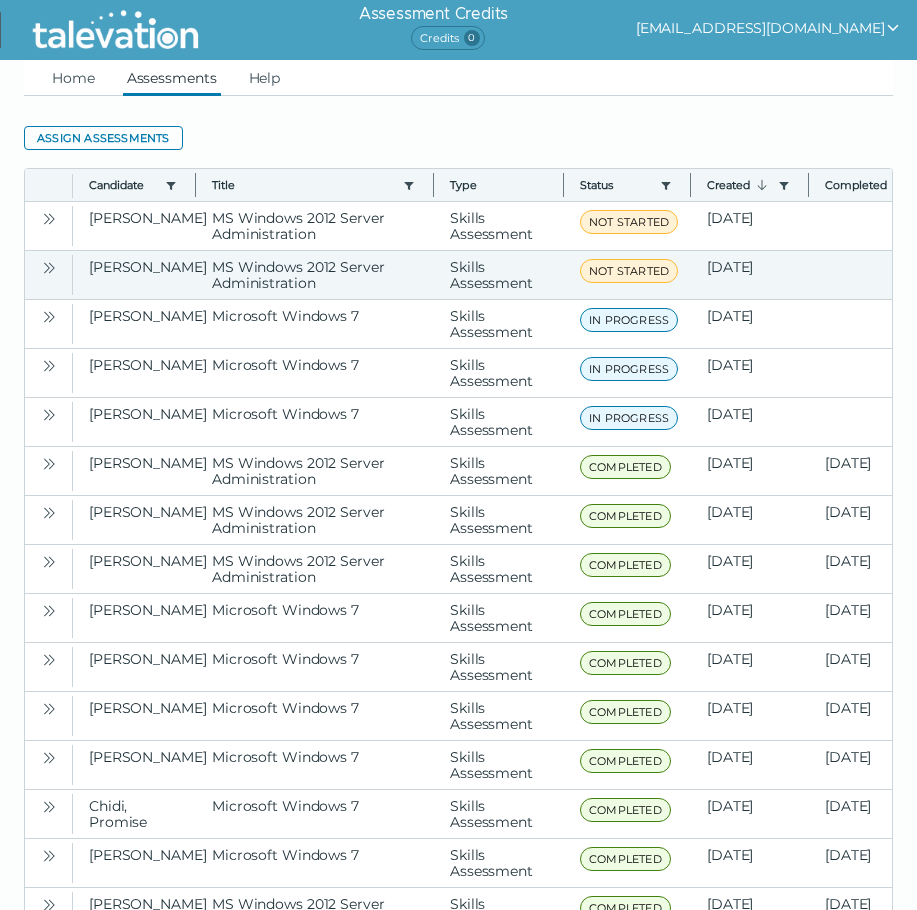 click 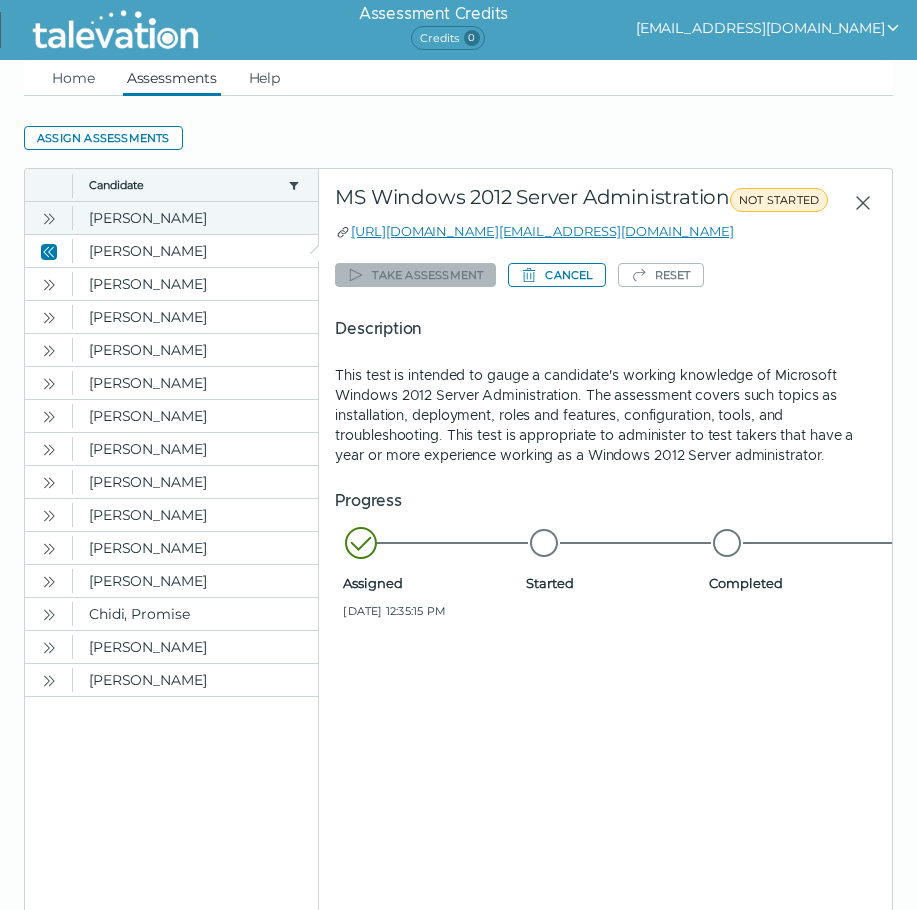 click 